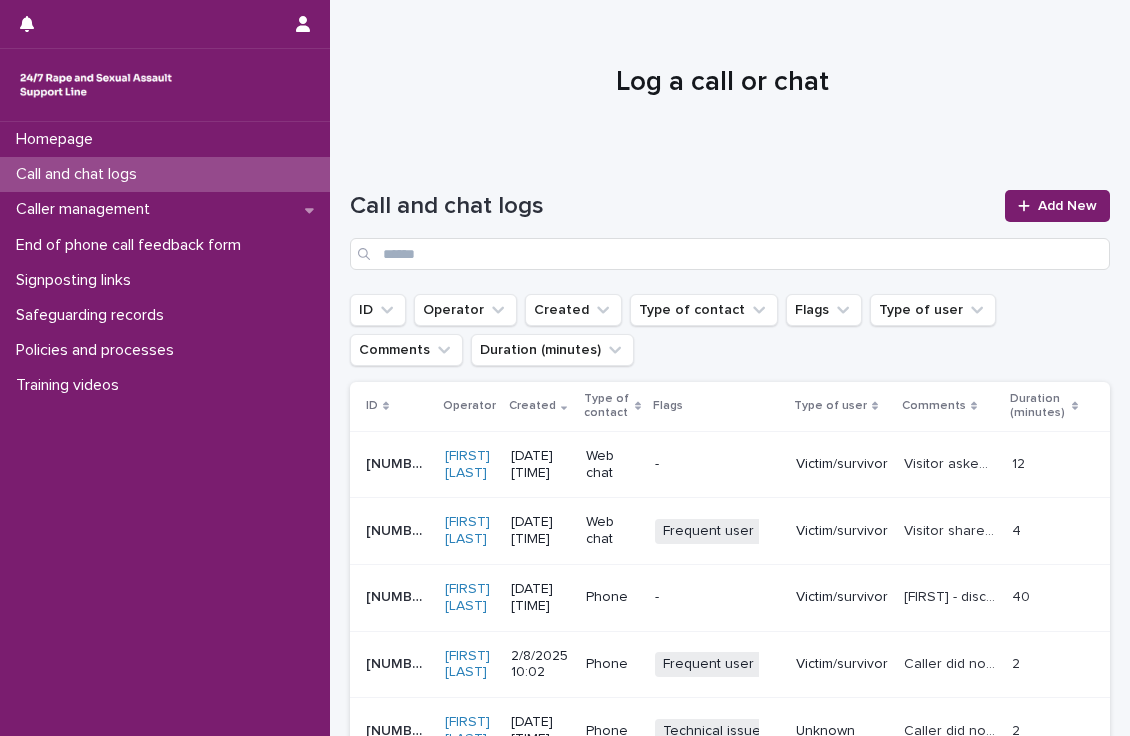 click on "Add New" at bounding box center (1067, 206) 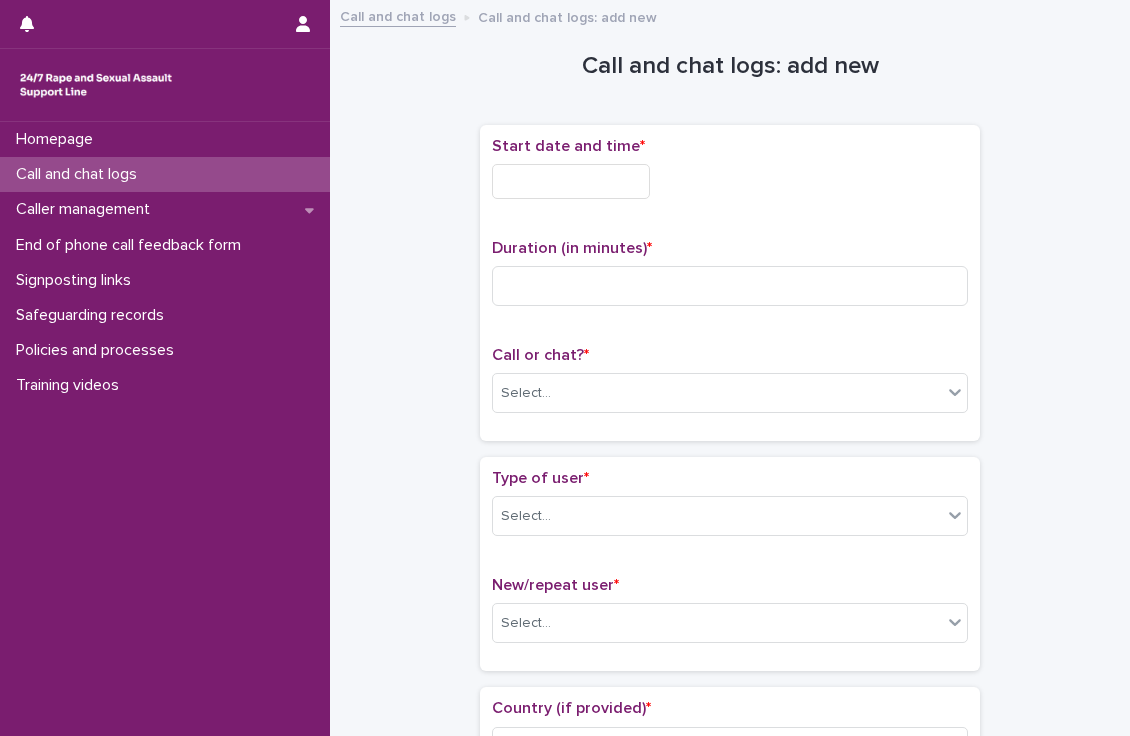 scroll, scrollTop: 0, scrollLeft: 0, axis: both 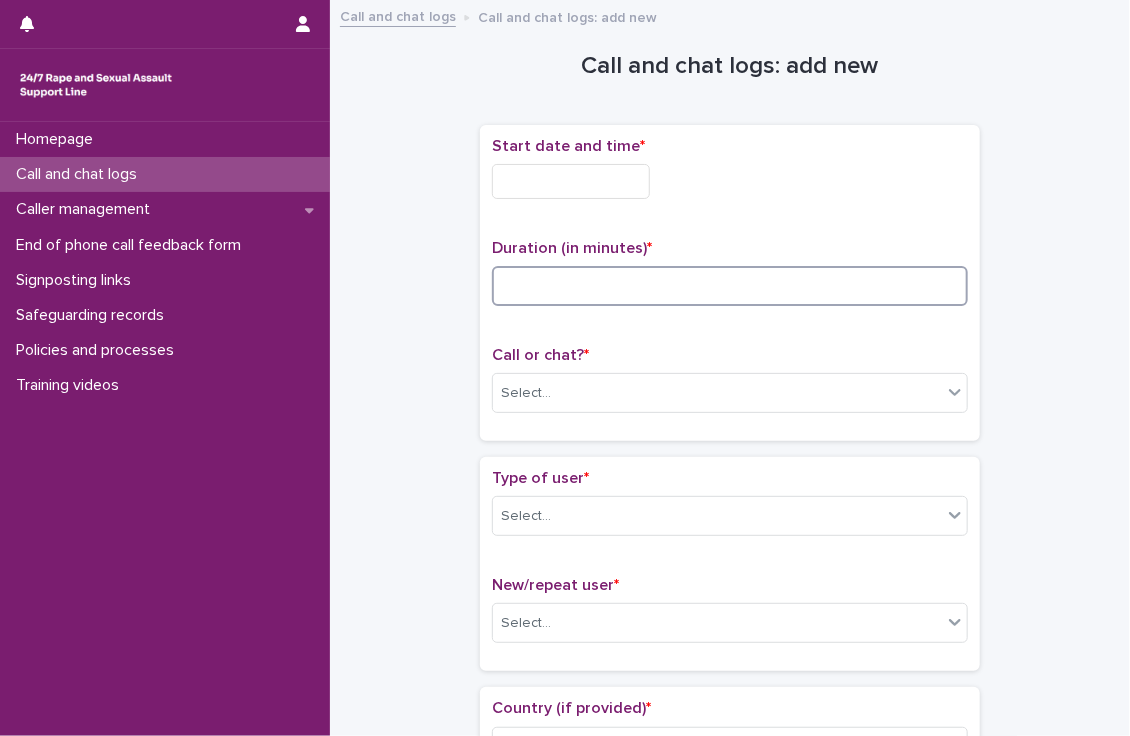 click at bounding box center (730, 286) 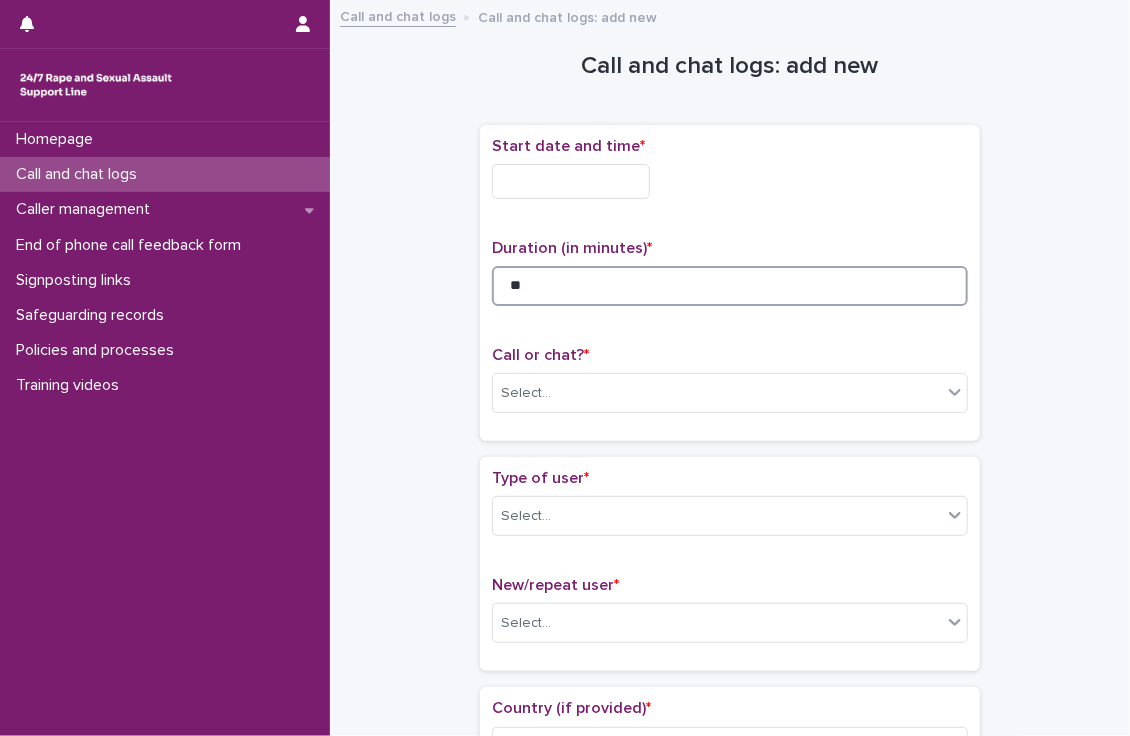 type on "**" 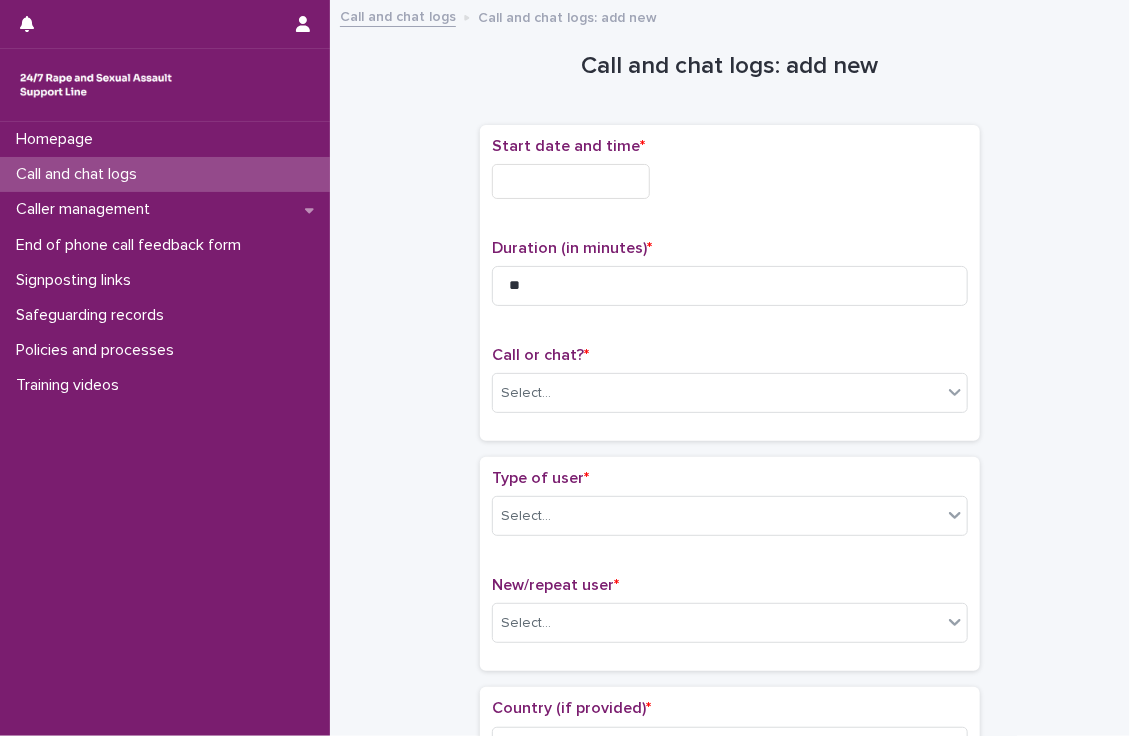 click at bounding box center [571, 181] 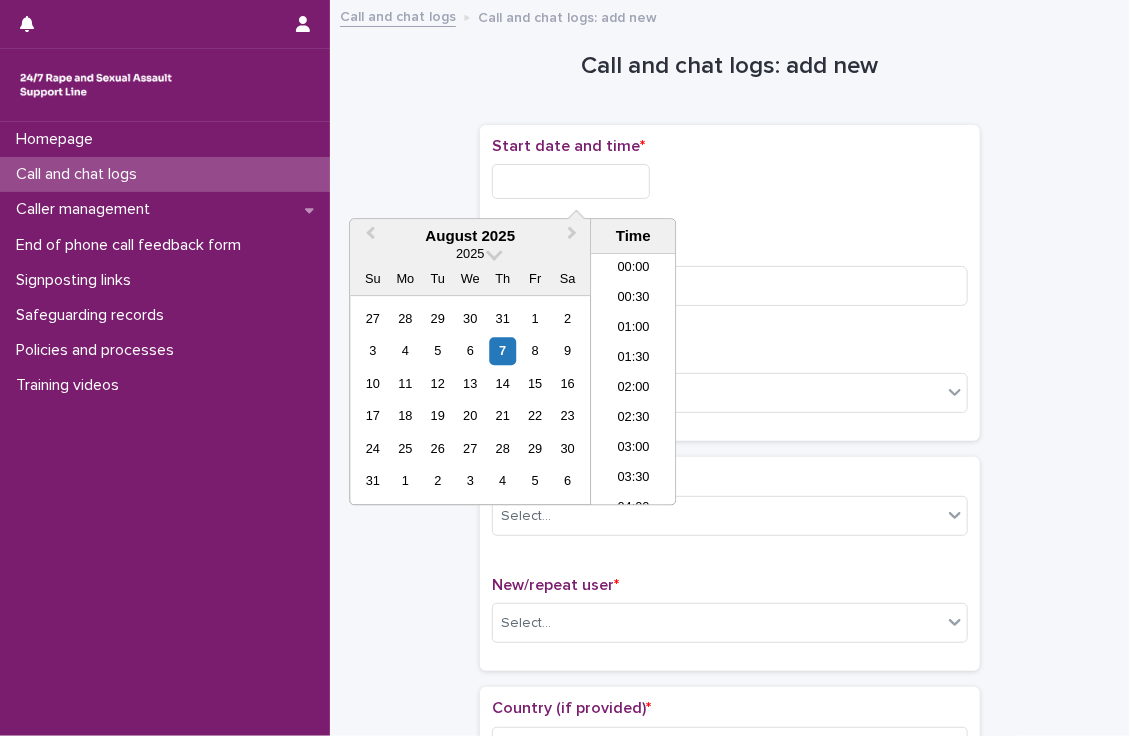 scroll, scrollTop: 460, scrollLeft: 0, axis: vertical 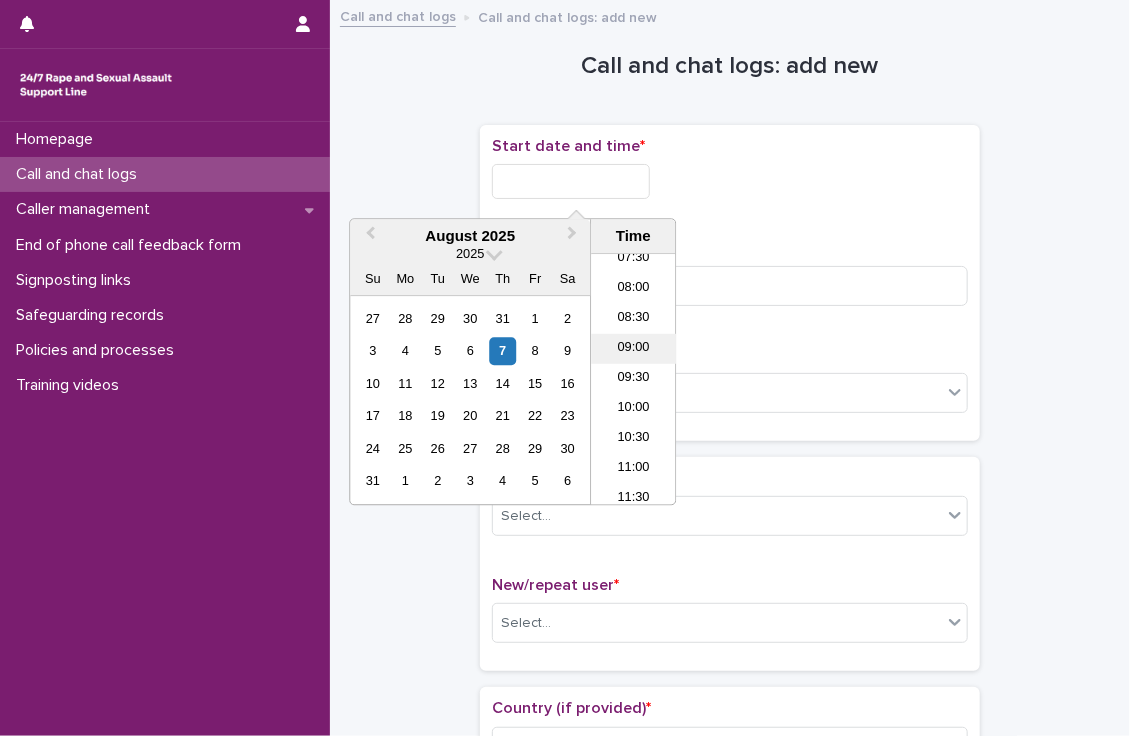 click on "09:00" at bounding box center [633, 350] 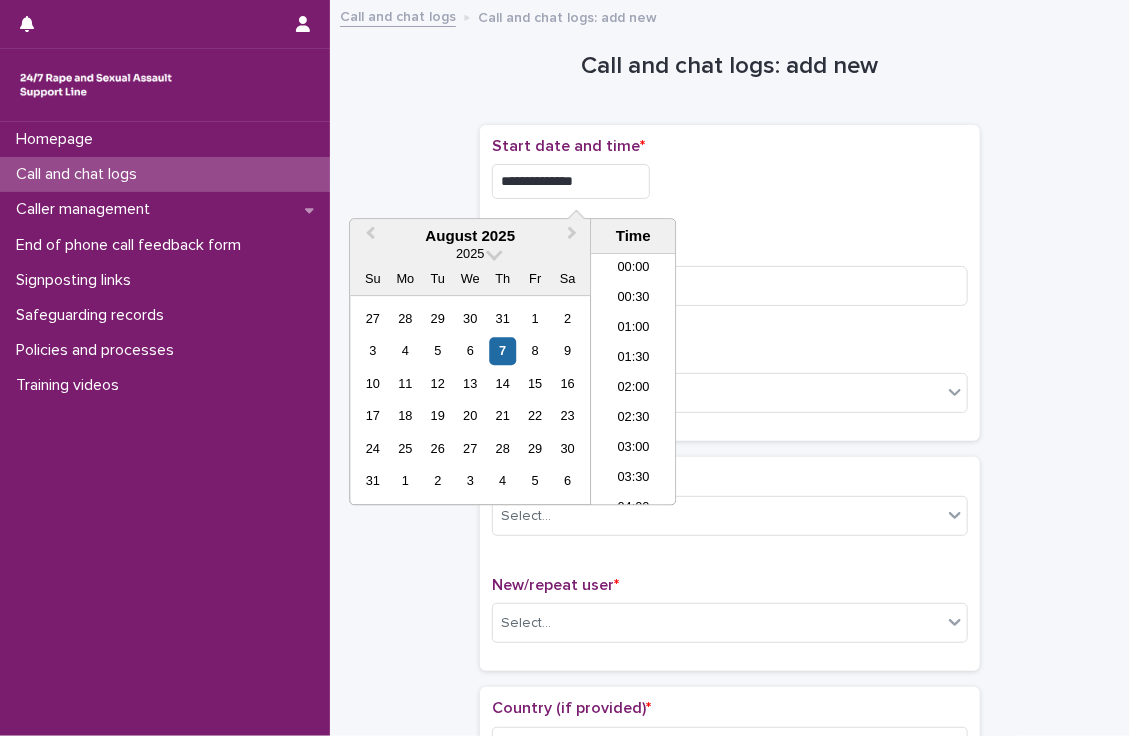 click on "**********" at bounding box center [571, 181] 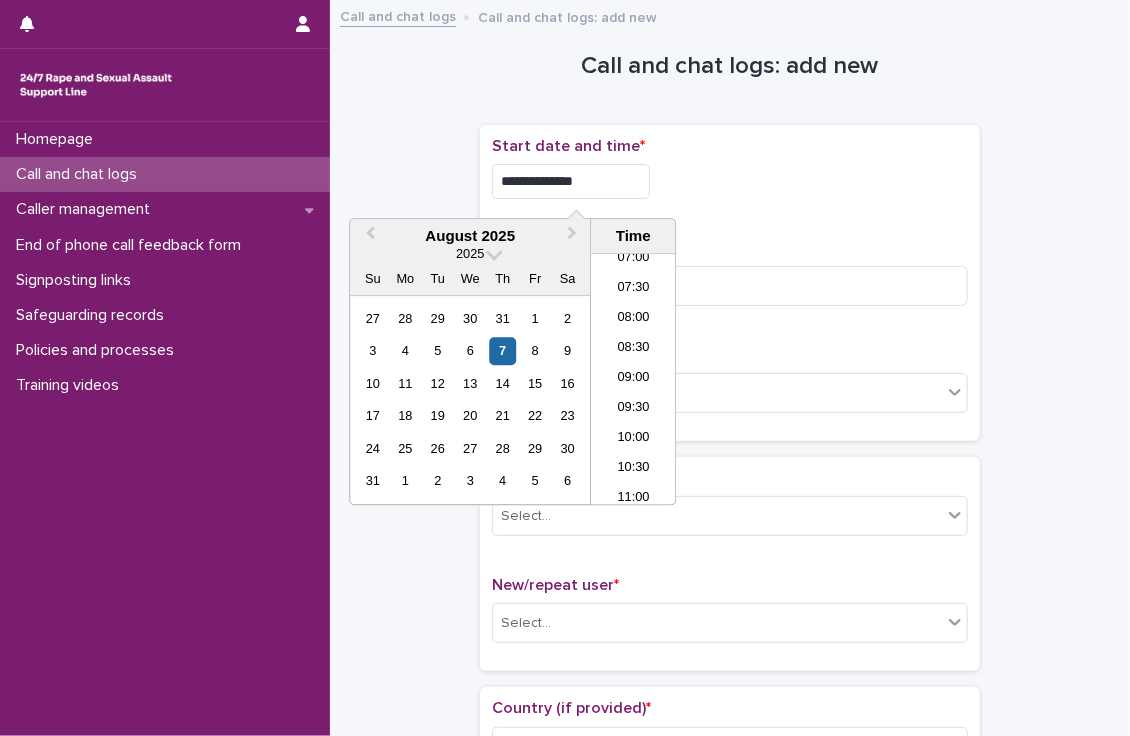type on "**********" 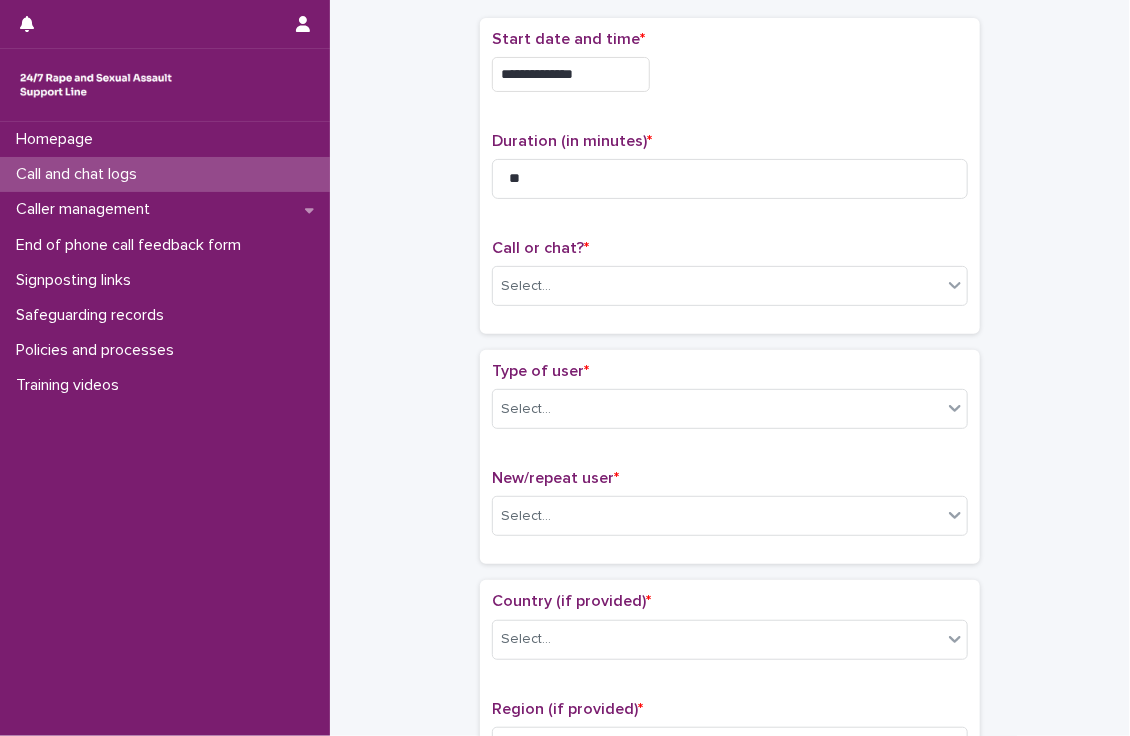 scroll, scrollTop: 108, scrollLeft: 0, axis: vertical 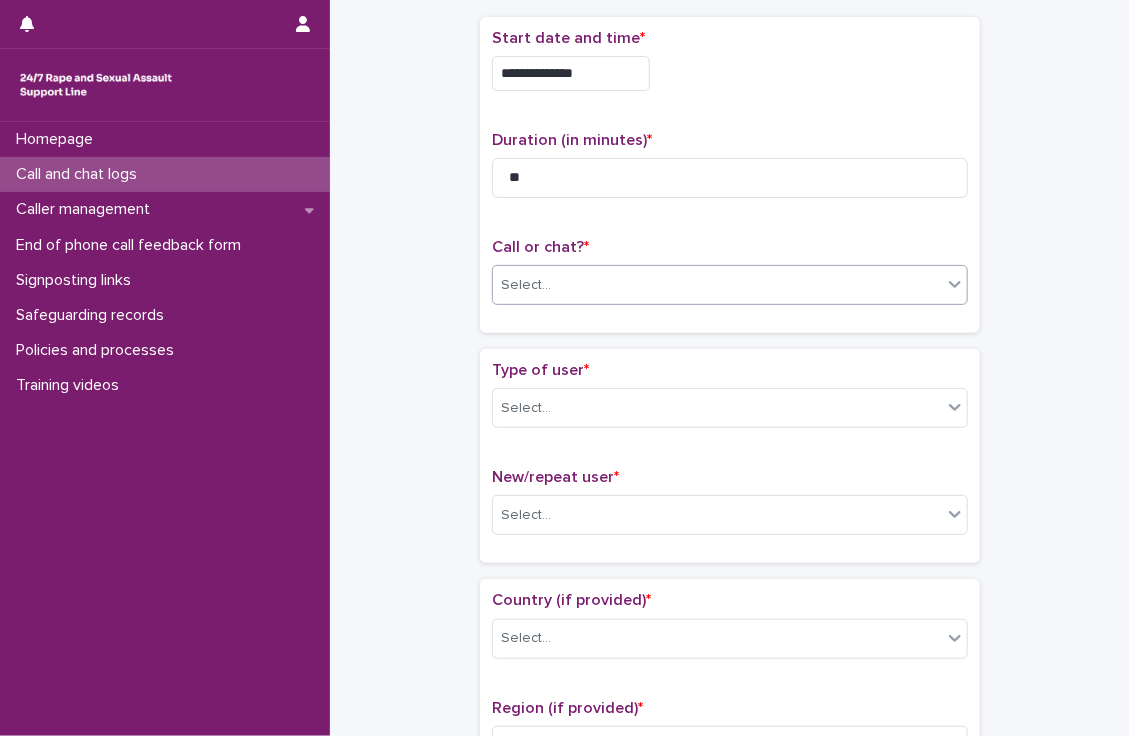 click on "Select..." at bounding box center [717, 285] 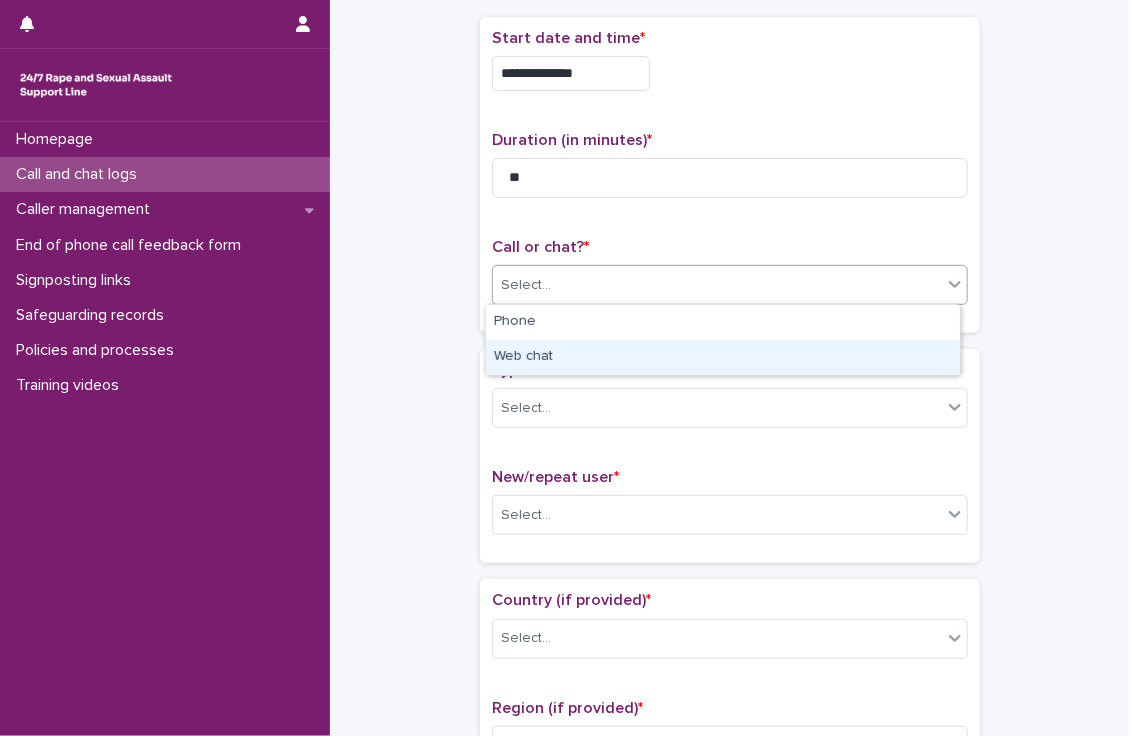 click on "Web chat" at bounding box center [723, 357] 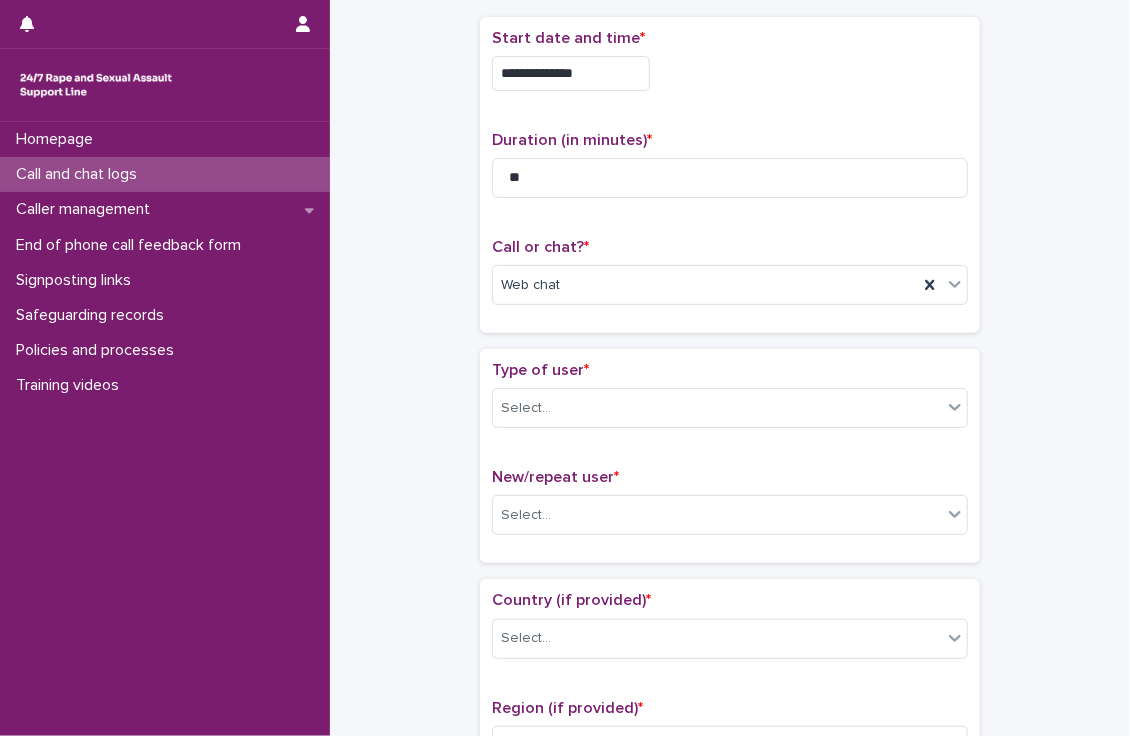 click on "**********" at bounding box center [730, 926] 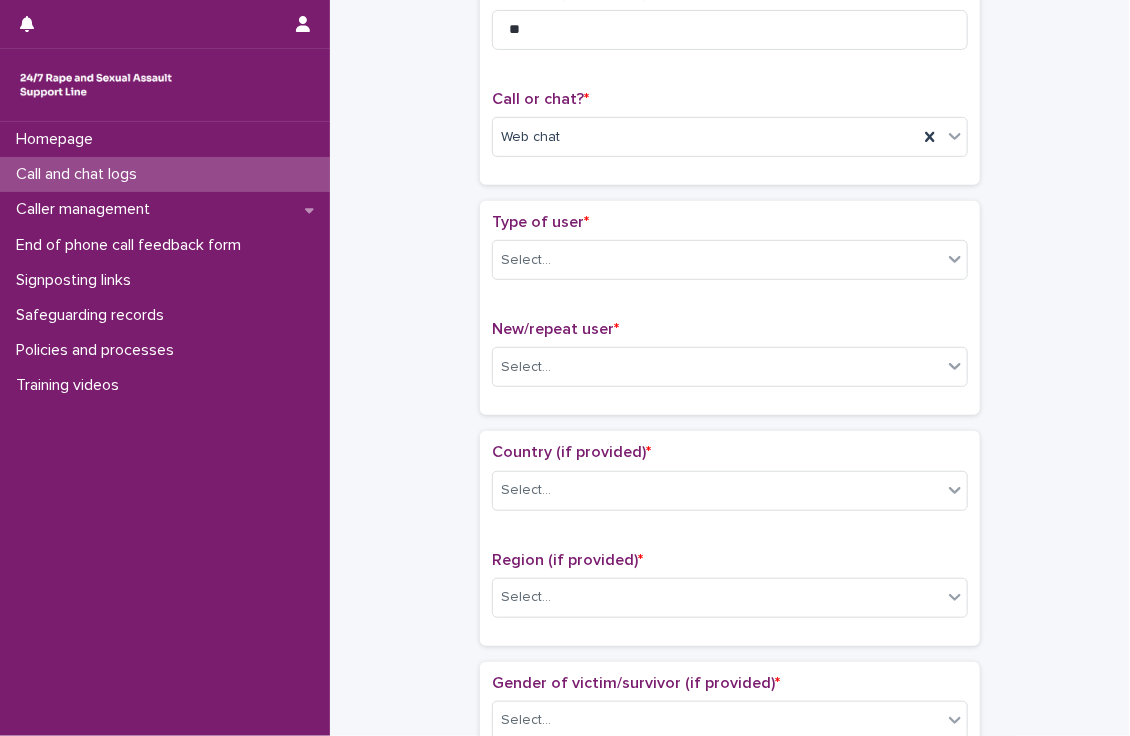 scroll, scrollTop: 258, scrollLeft: 0, axis: vertical 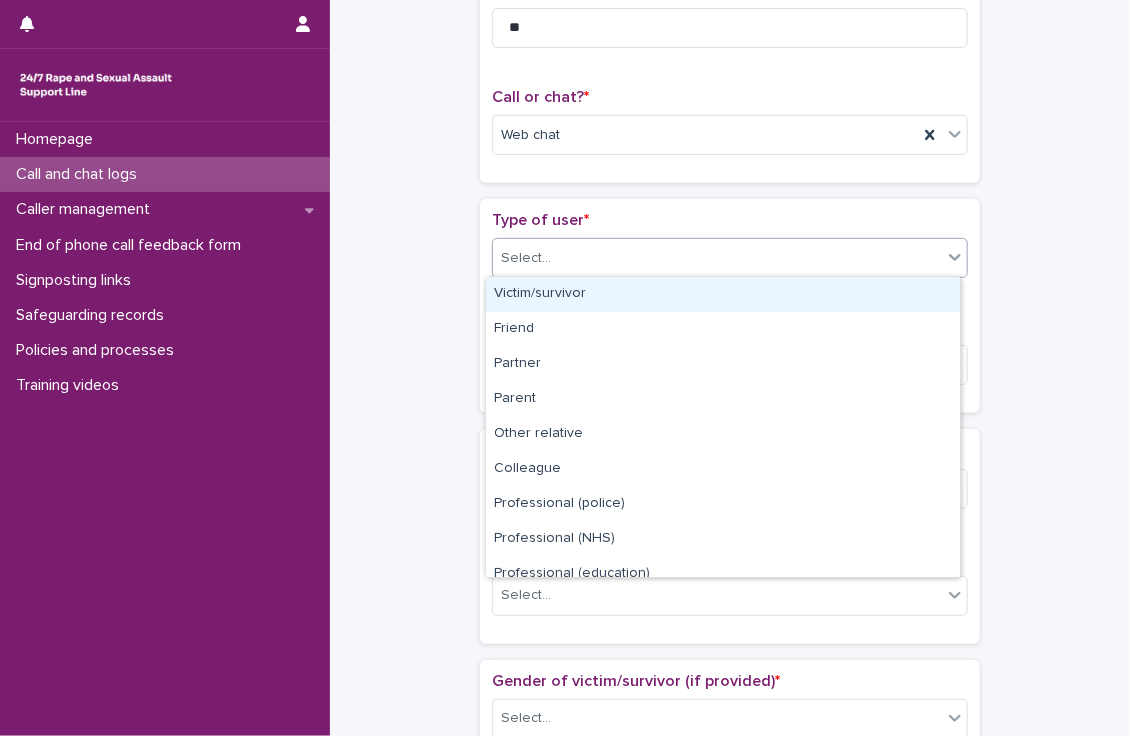 click on "Select..." at bounding box center [717, 258] 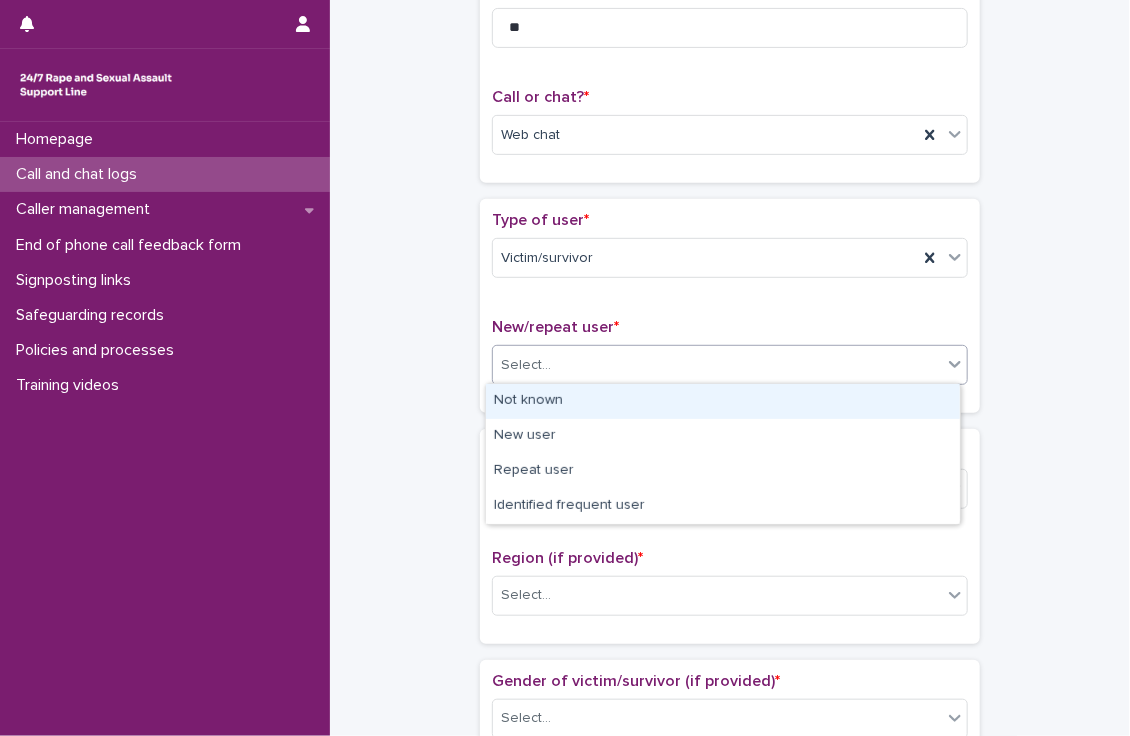 click at bounding box center (554, 365) 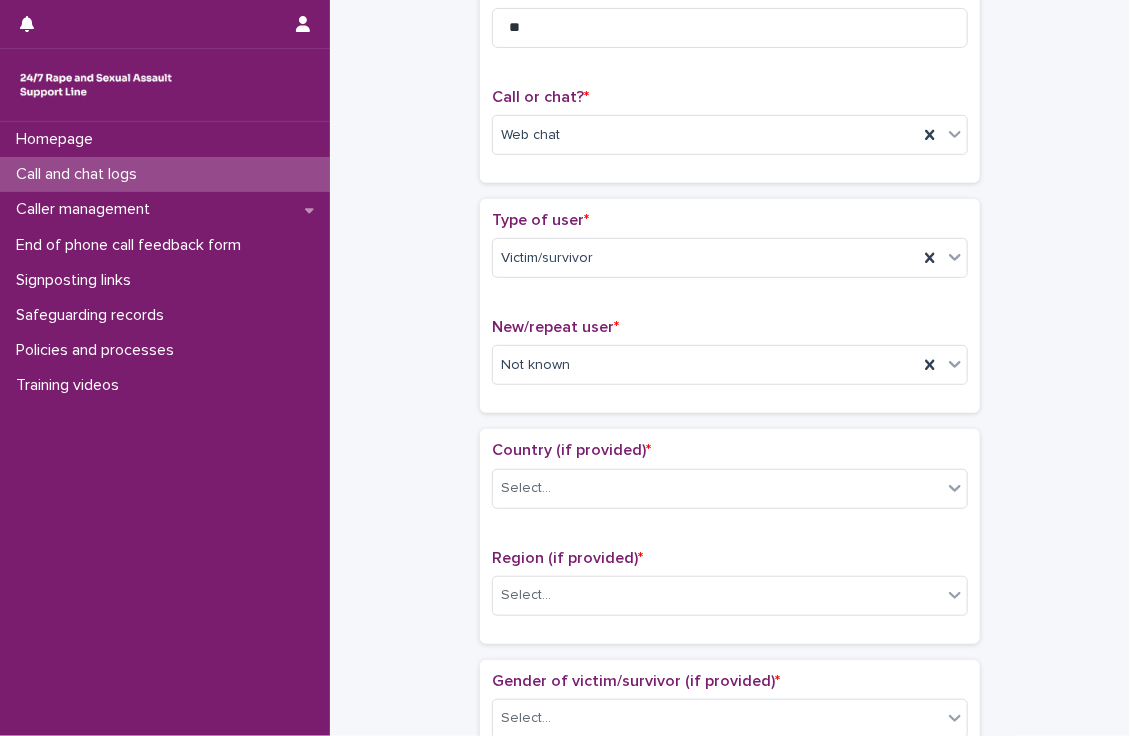 click on "**********" at bounding box center (730, 776) 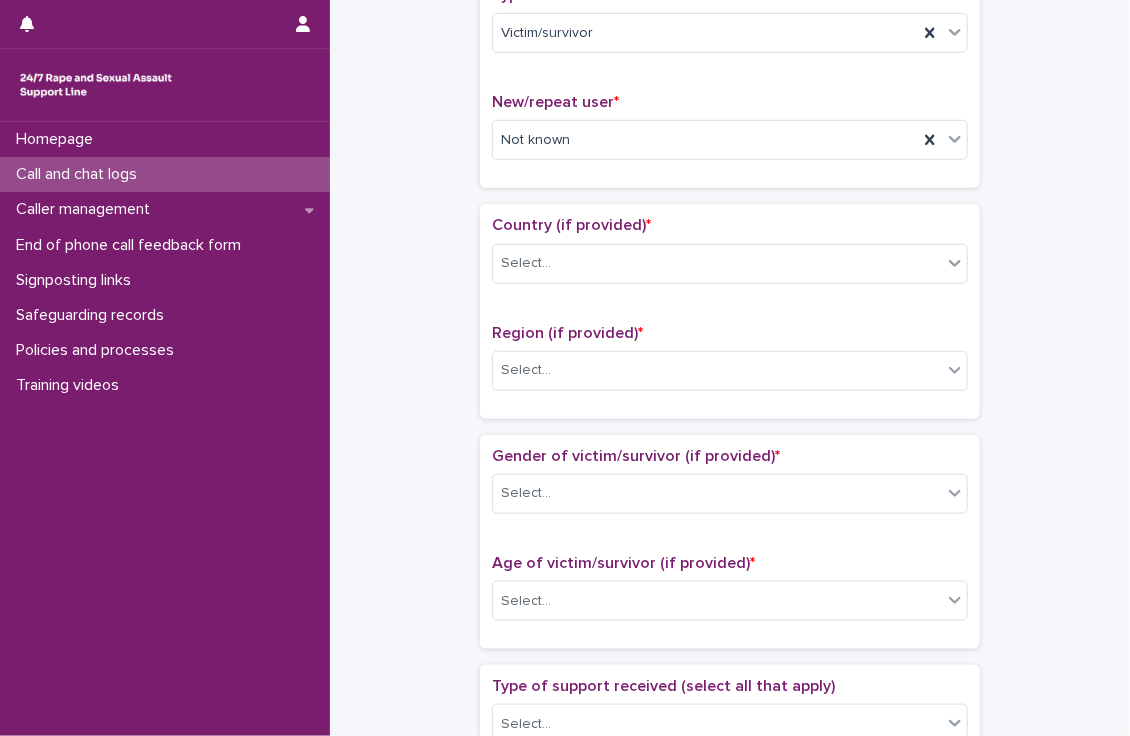 scroll, scrollTop: 484, scrollLeft: 0, axis: vertical 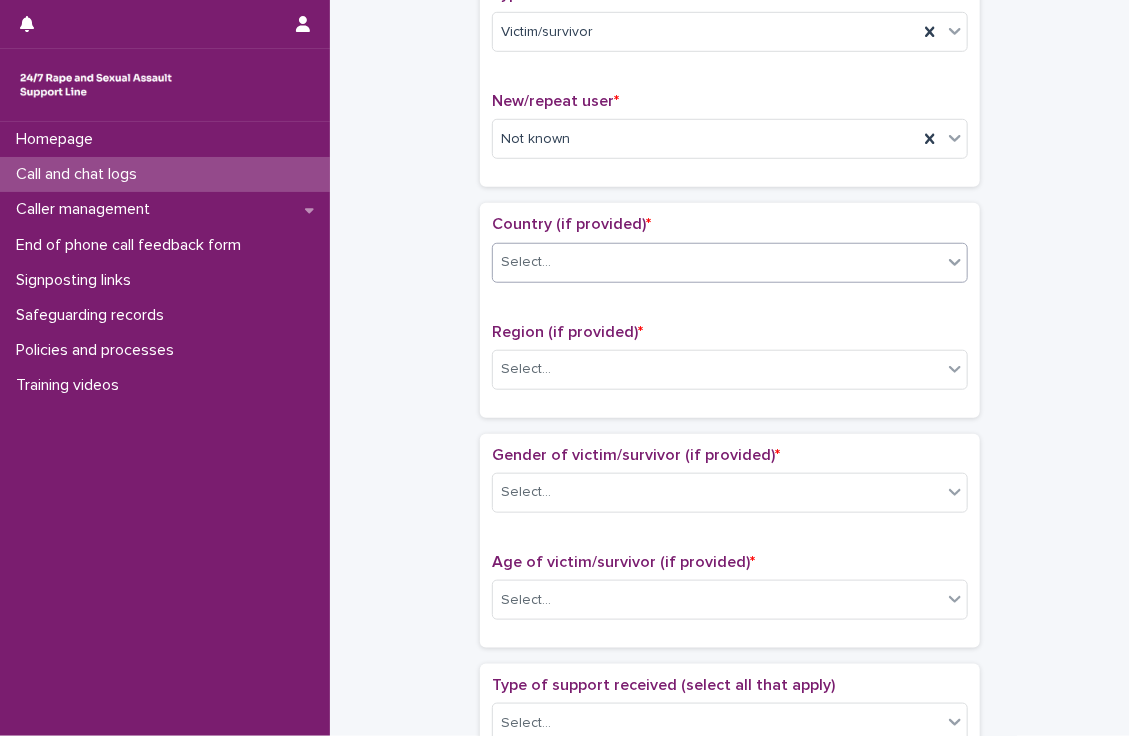 click on "Select..." at bounding box center [717, 262] 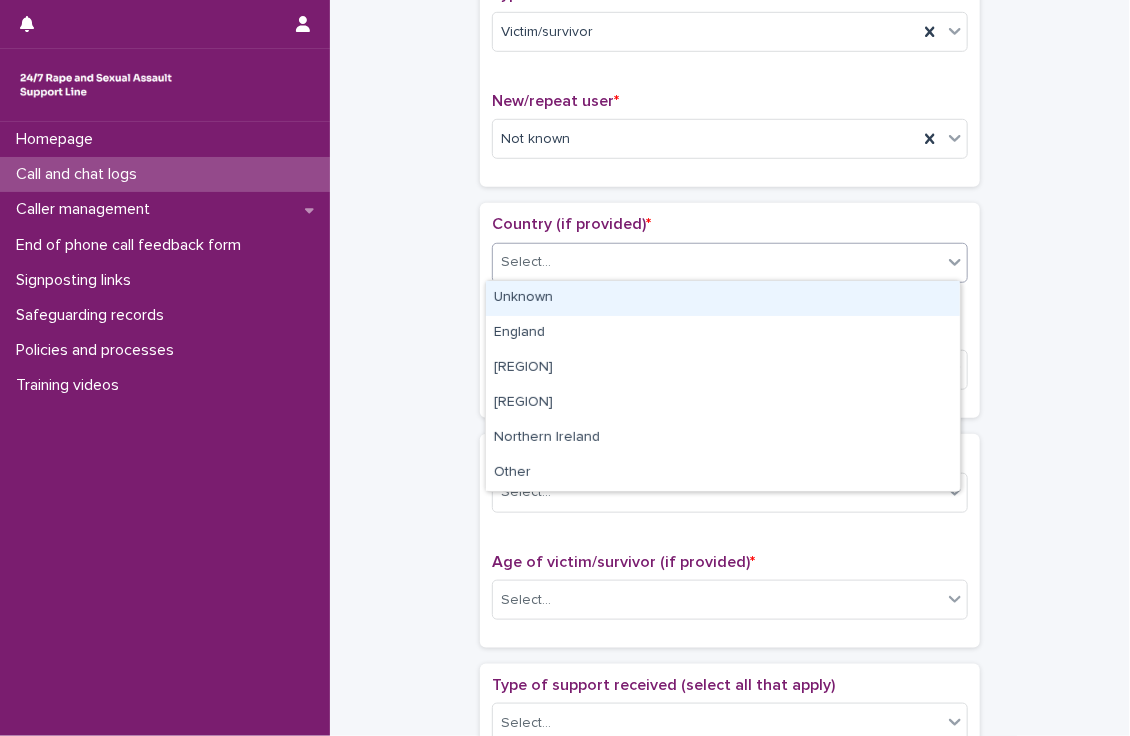 click on "Unknown" at bounding box center (723, 298) 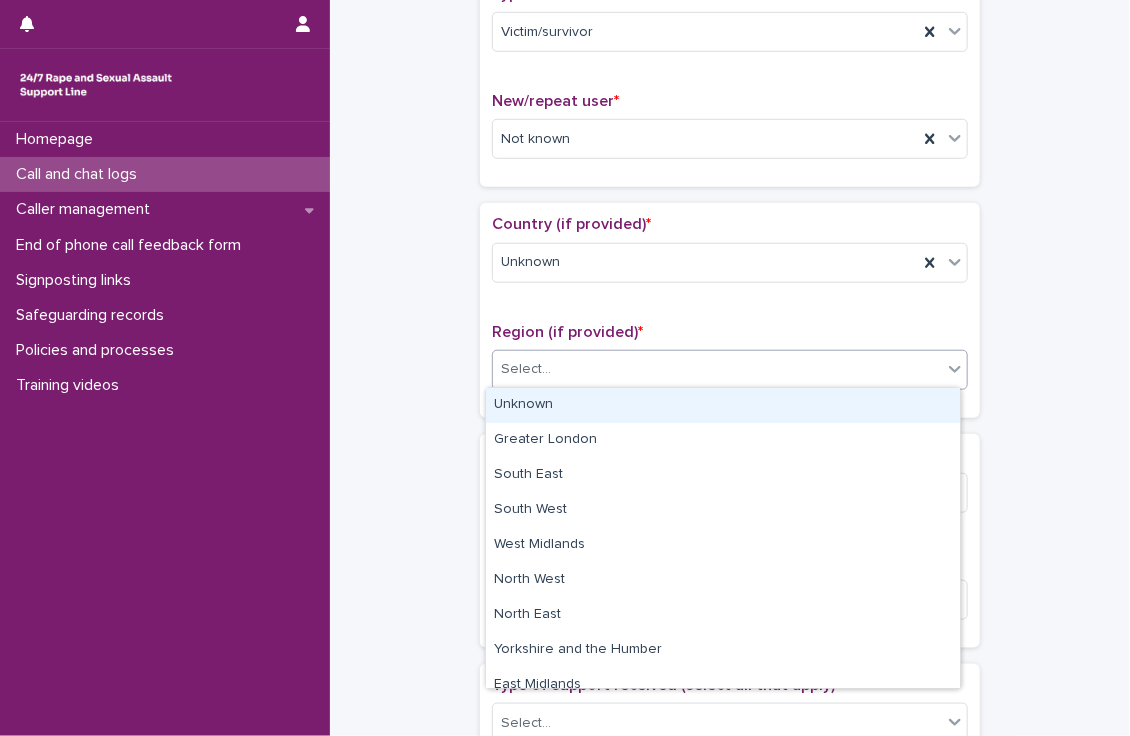 click on "Select..." at bounding box center (717, 369) 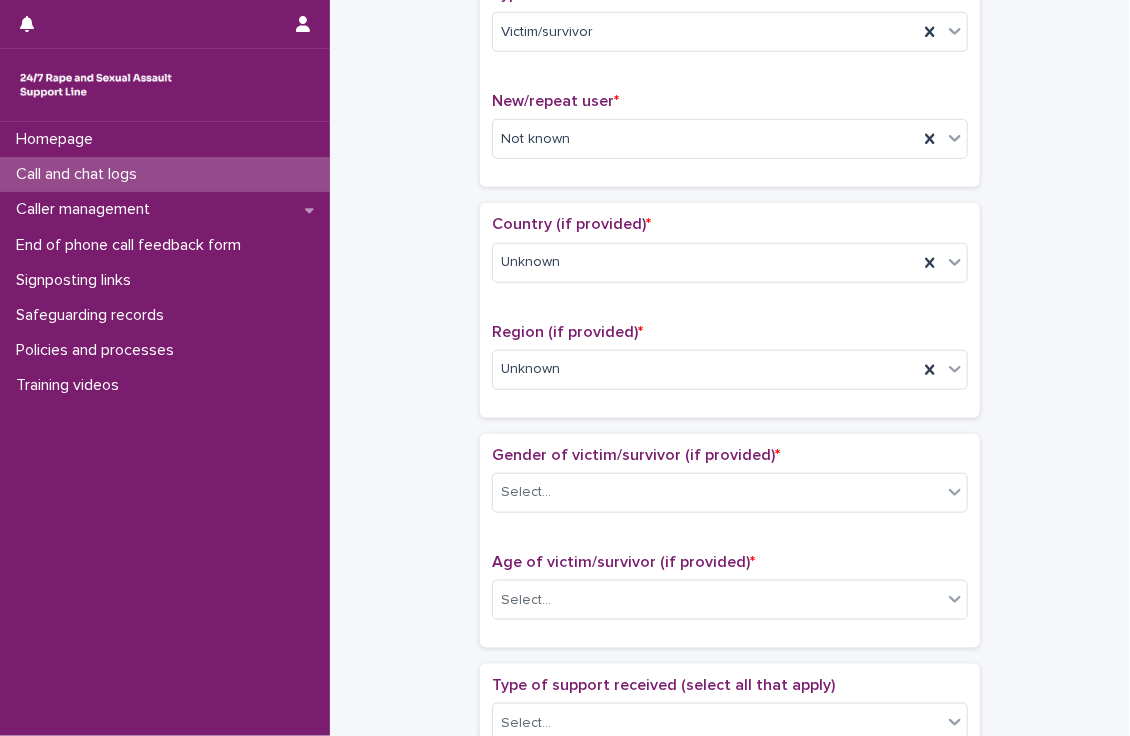 click on "**********" at bounding box center [730, 550] 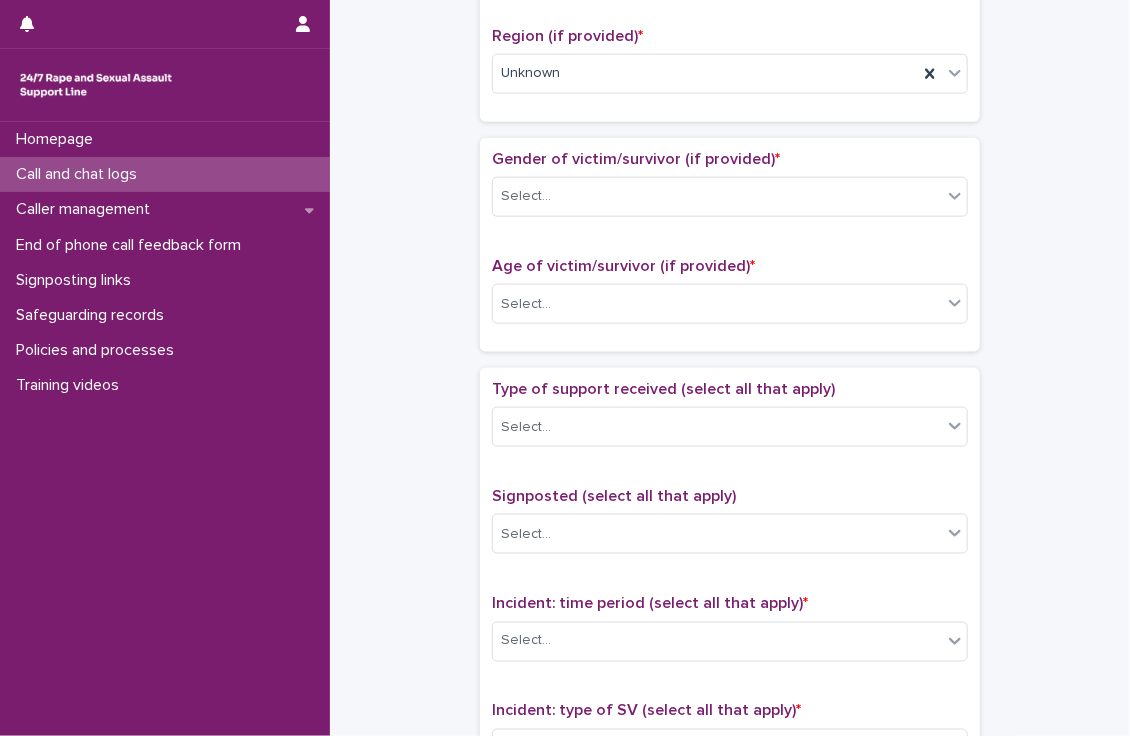 scroll, scrollTop: 824, scrollLeft: 0, axis: vertical 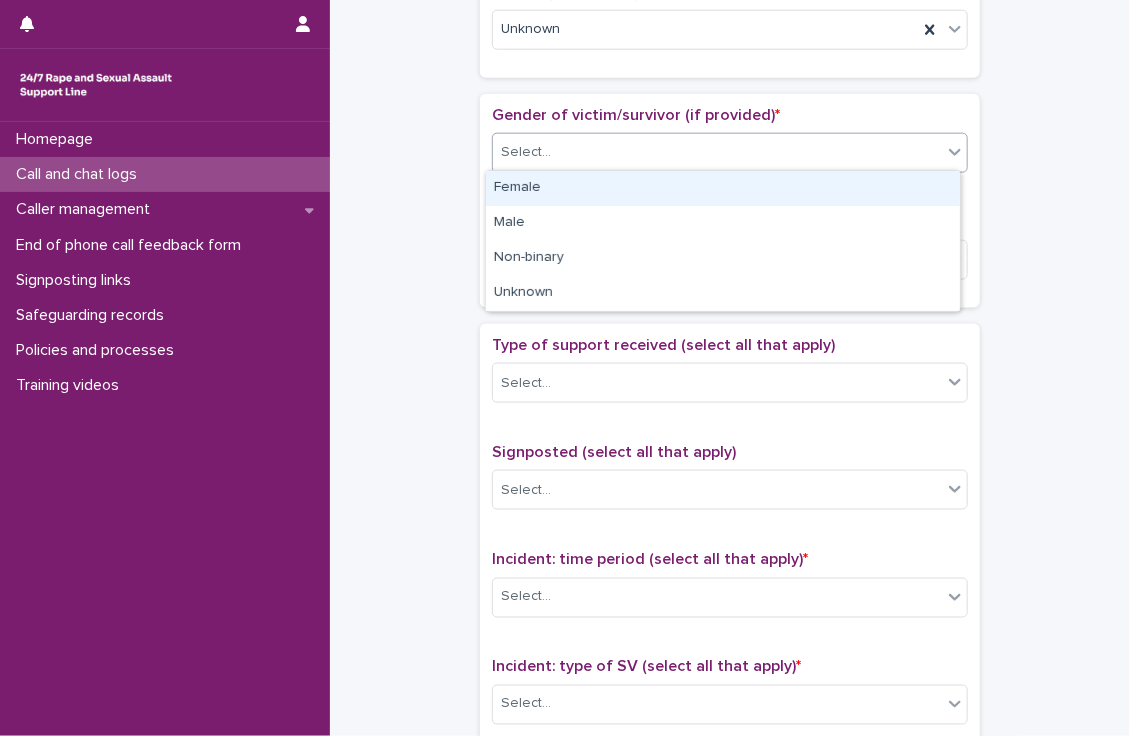 click on "Select..." at bounding box center (717, 152) 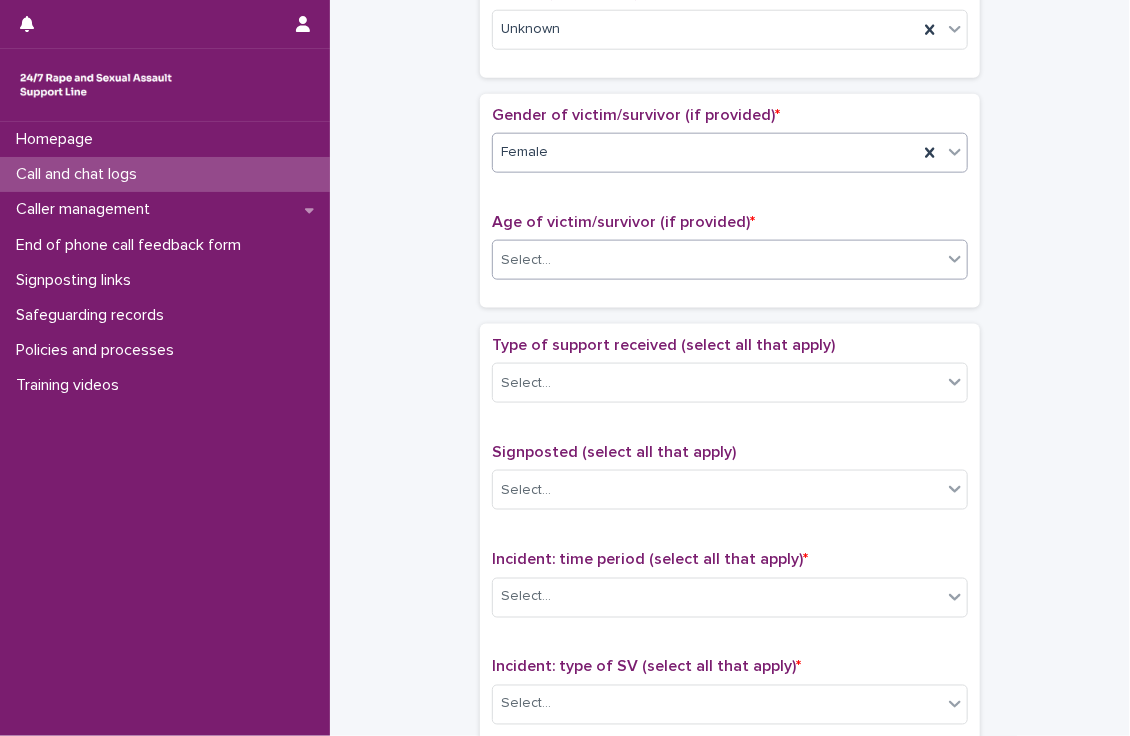 click on "Select..." at bounding box center [717, 260] 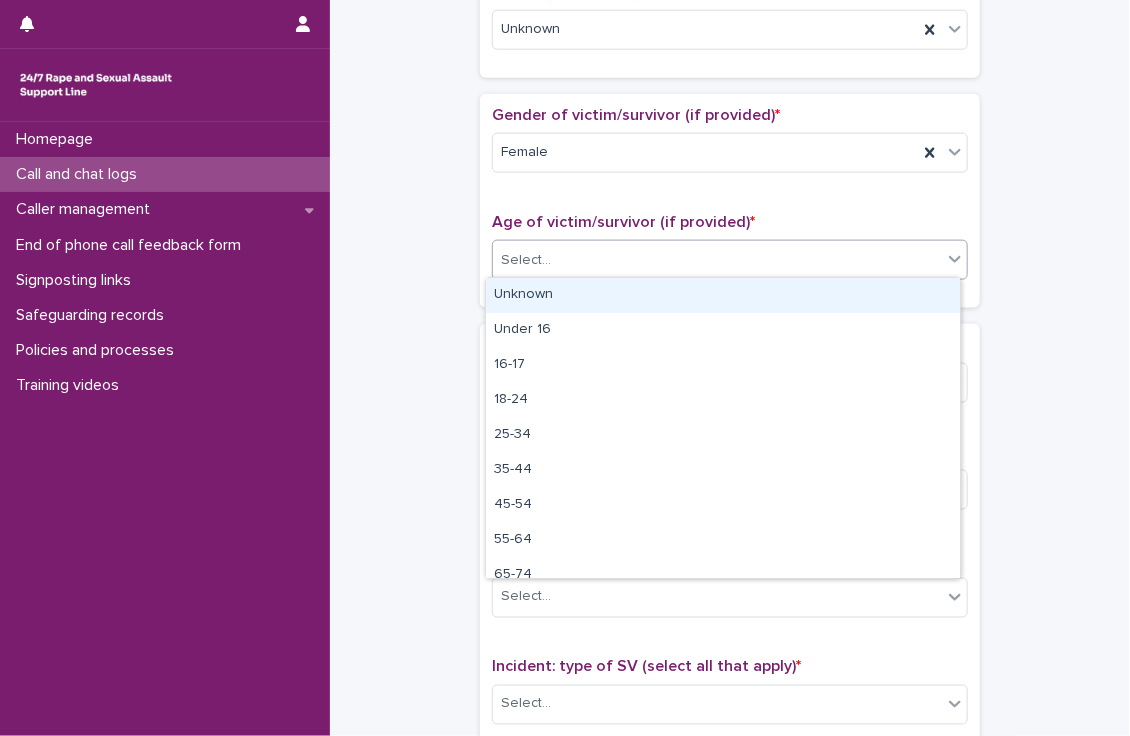 click on "Unknown" at bounding box center (723, 295) 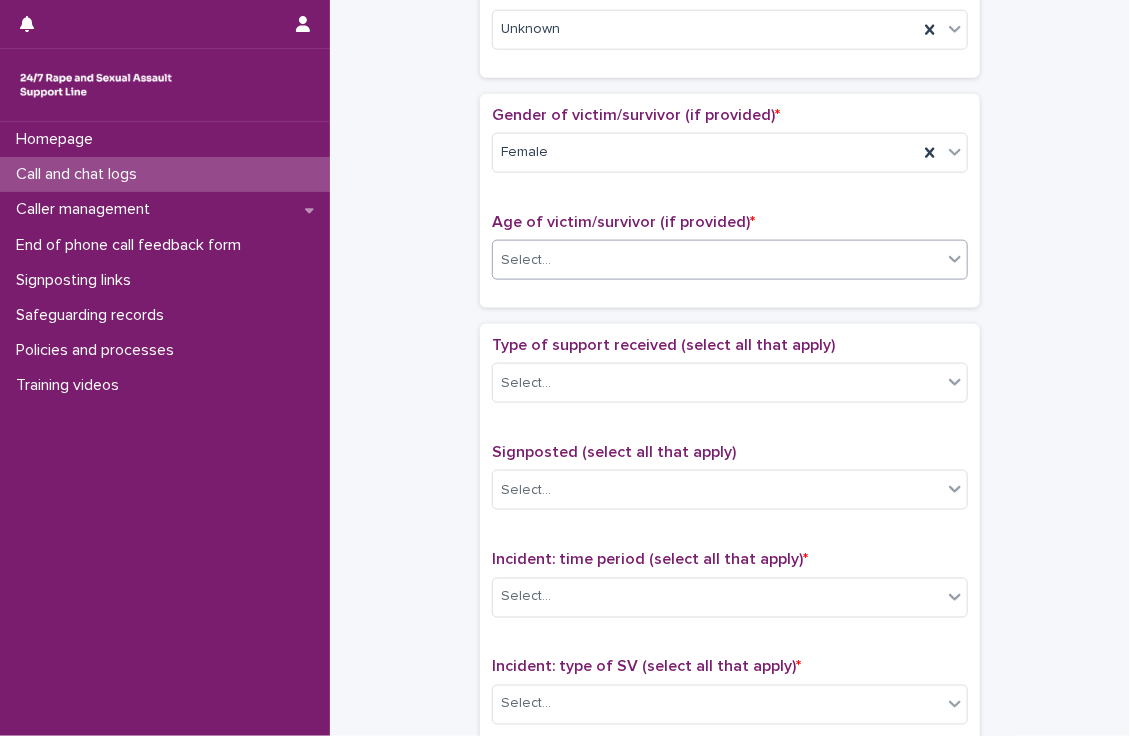 click on "**********" at bounding box center [730, 210] 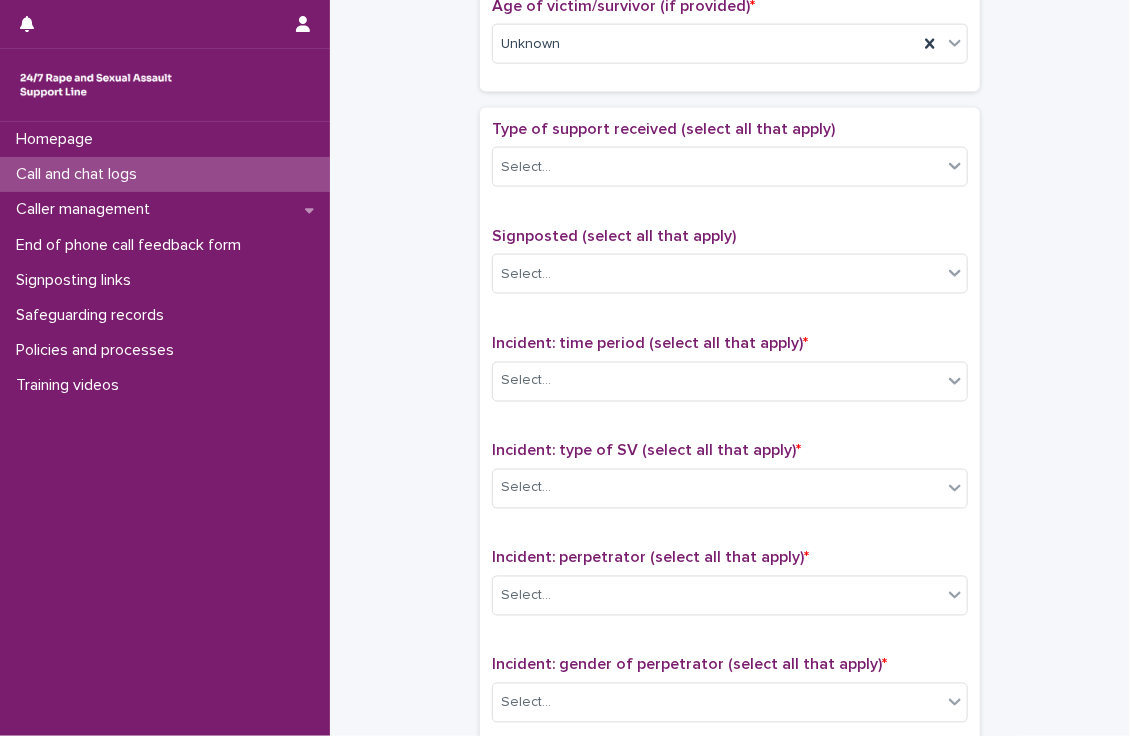 scroll, scrollTop: 1086, scrollLeft: 0, axis: vertical 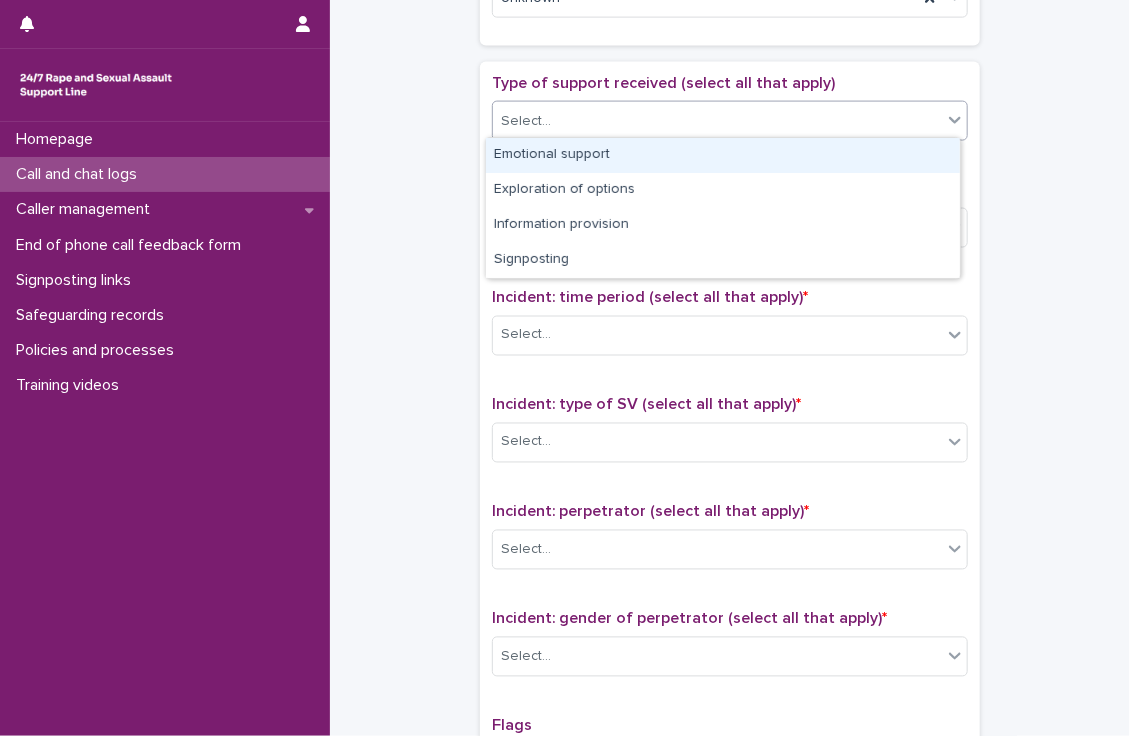 click on "Select..." at bounding box center [717, 121] 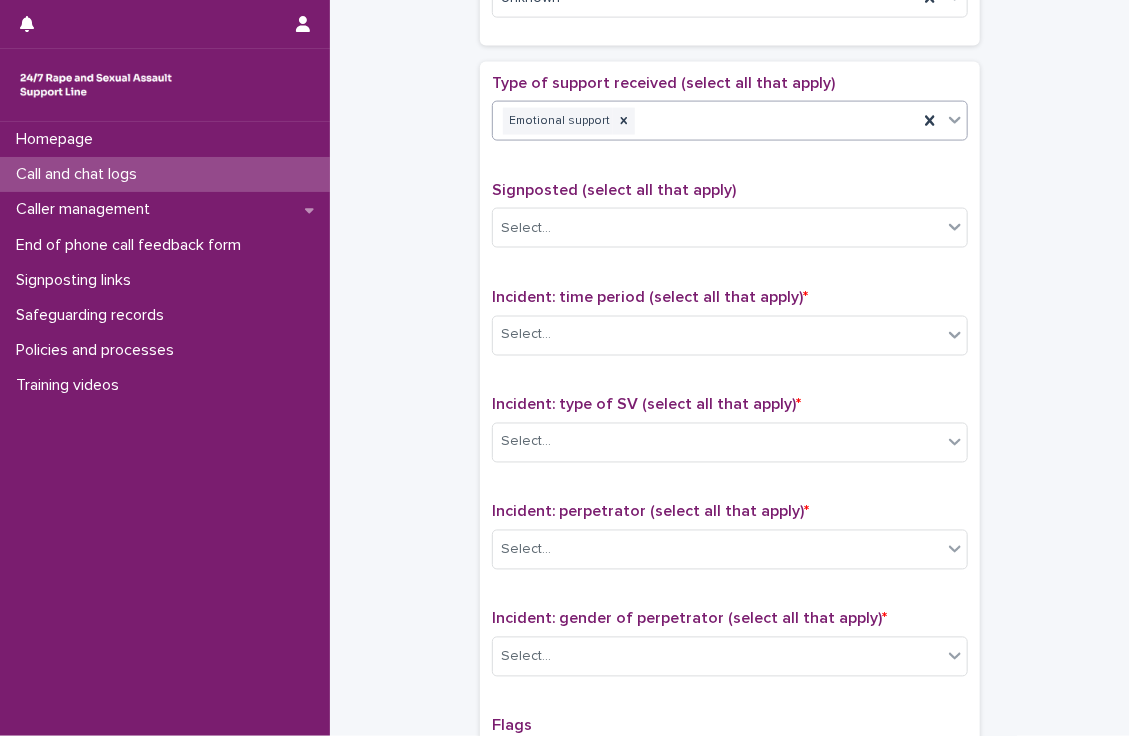 click on "Emotional support" at bounding box center [705, 121] 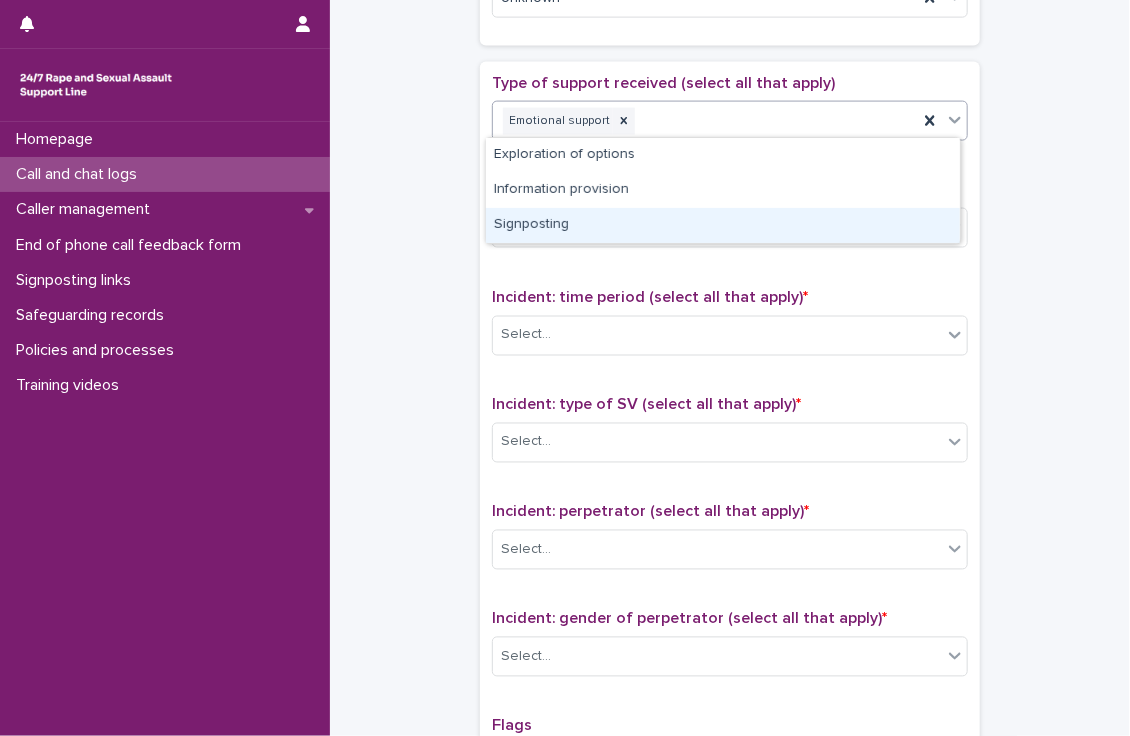 click on "Signposting" at bounding box center (723, 225) 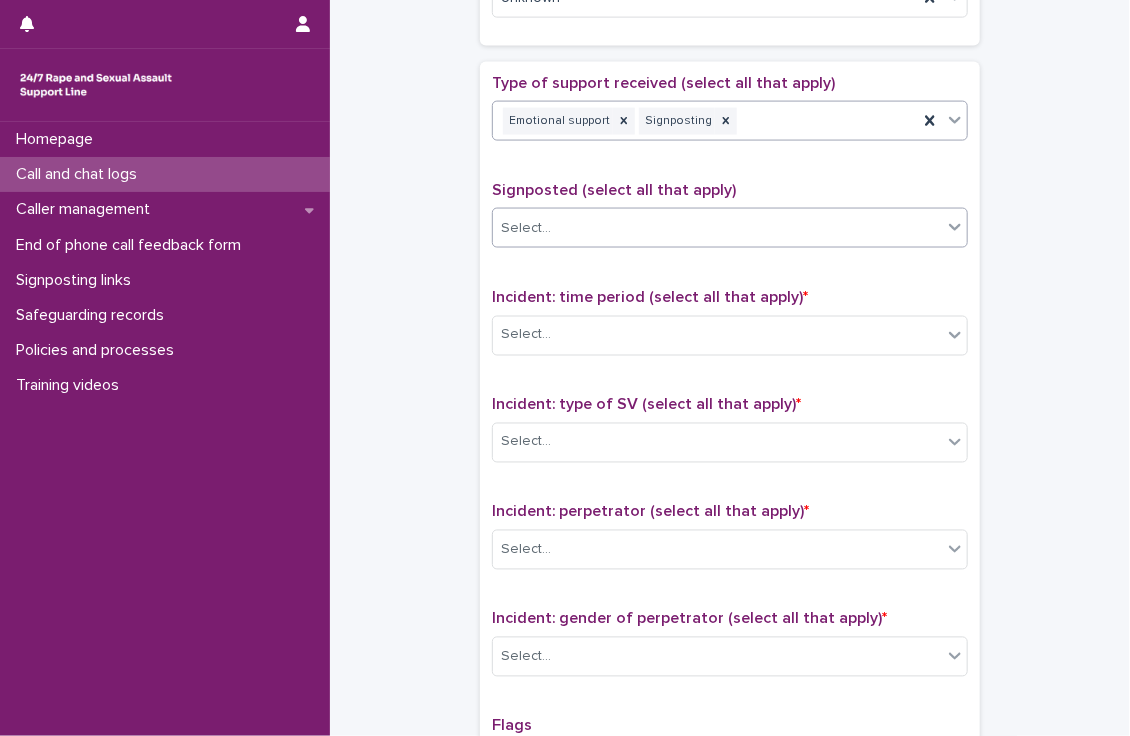 click on "Select..." at bounding box center (717, 228) 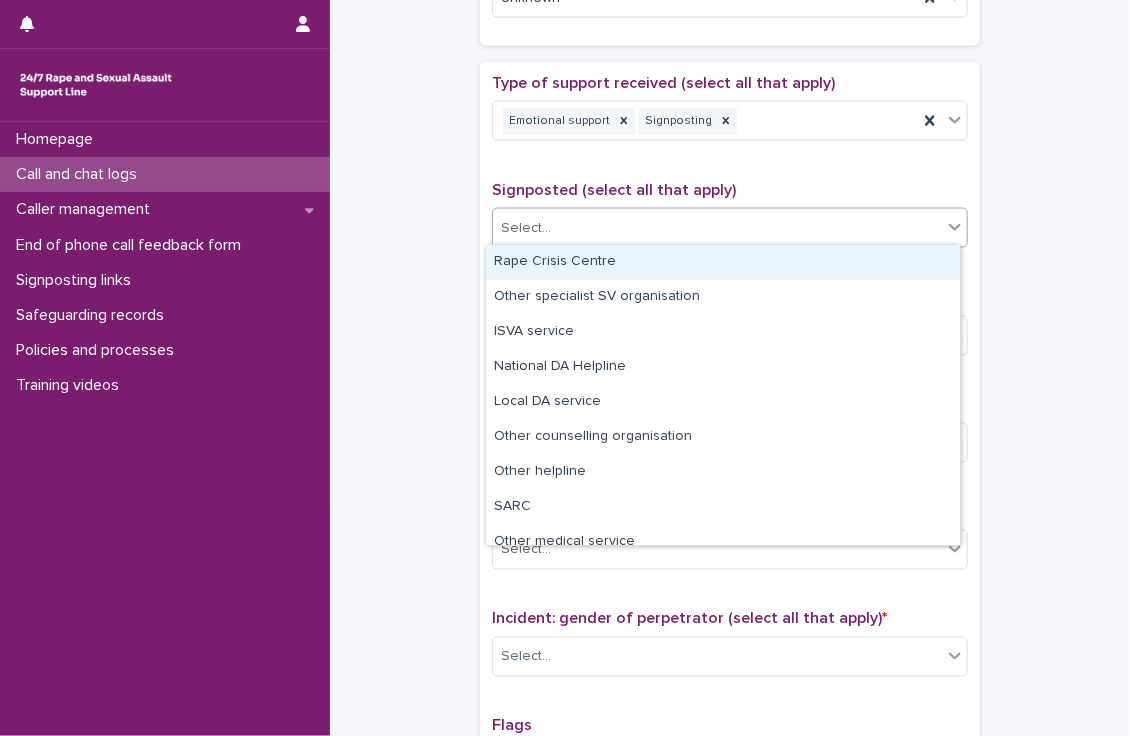 click on "Rape Crisis Centre" at bounding box center [723, 262] 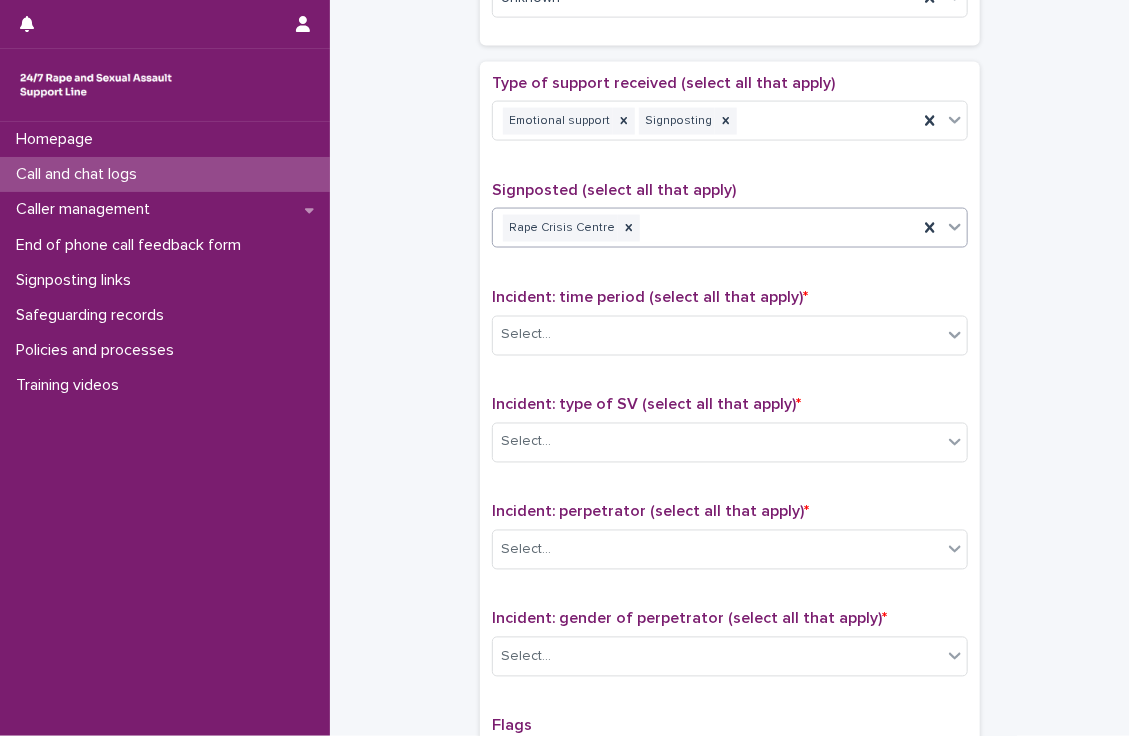 click on "**********" at bounding box center [730, -52] 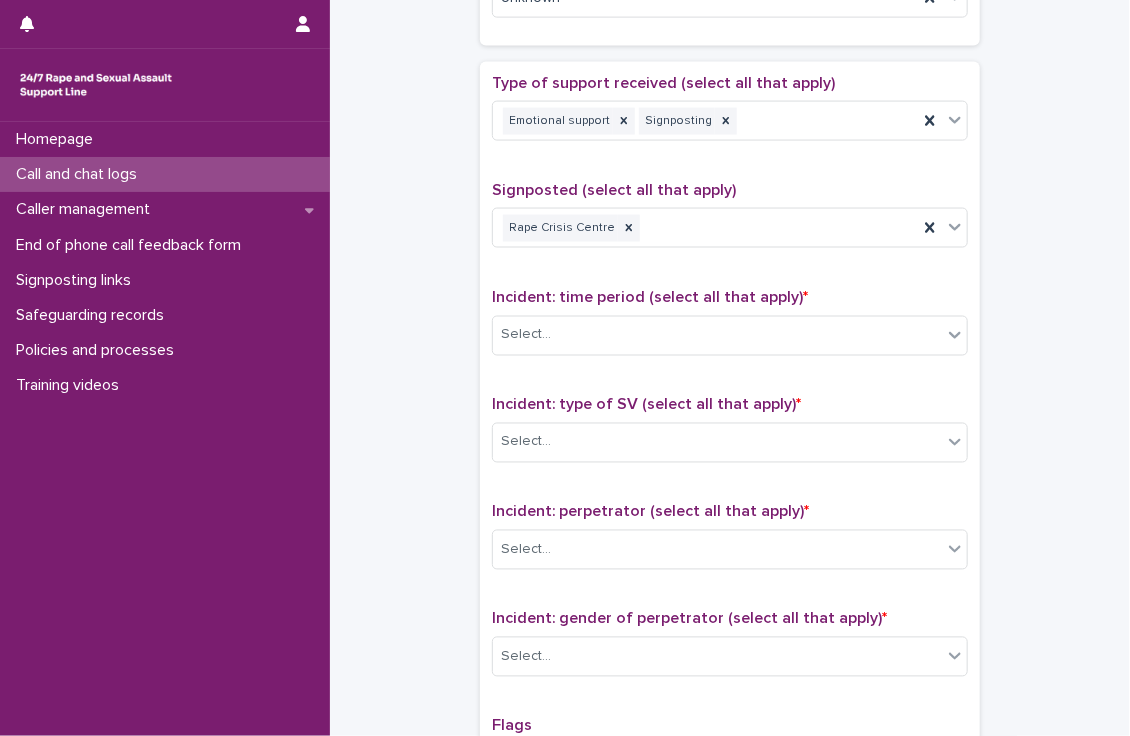 scroll, scrollTop: 1207, scrollLeft: 0, axis: vertical 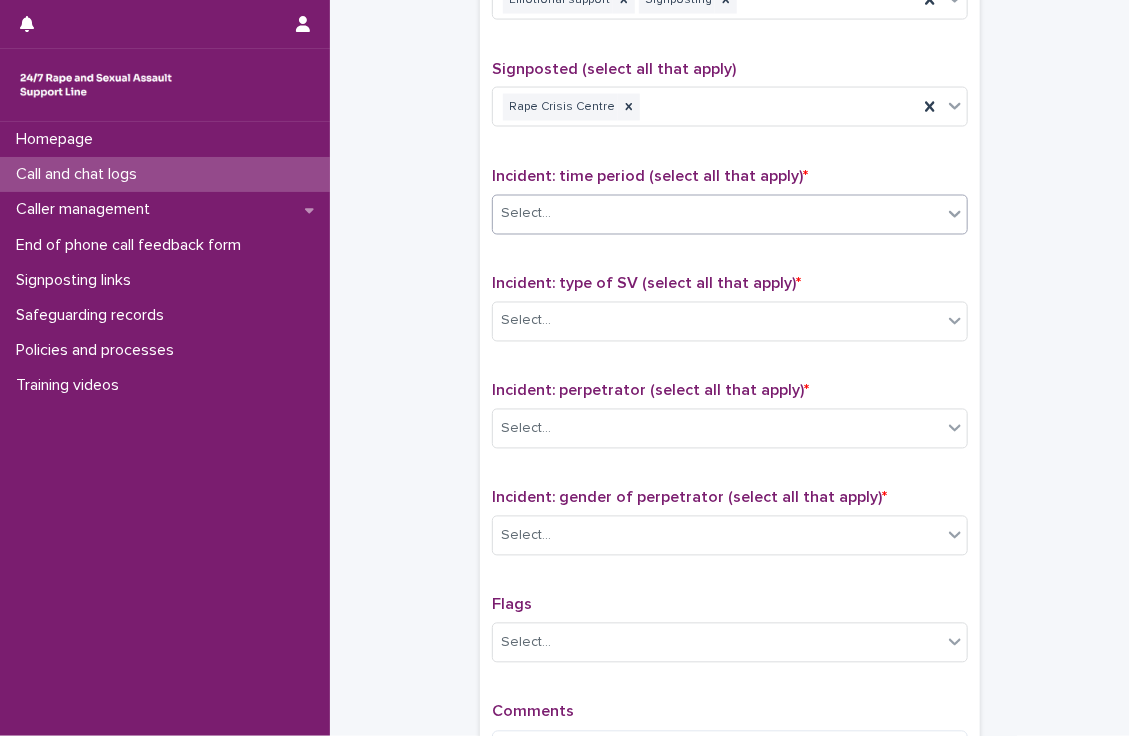 click on "Select..." at bounding box center (717, 214) 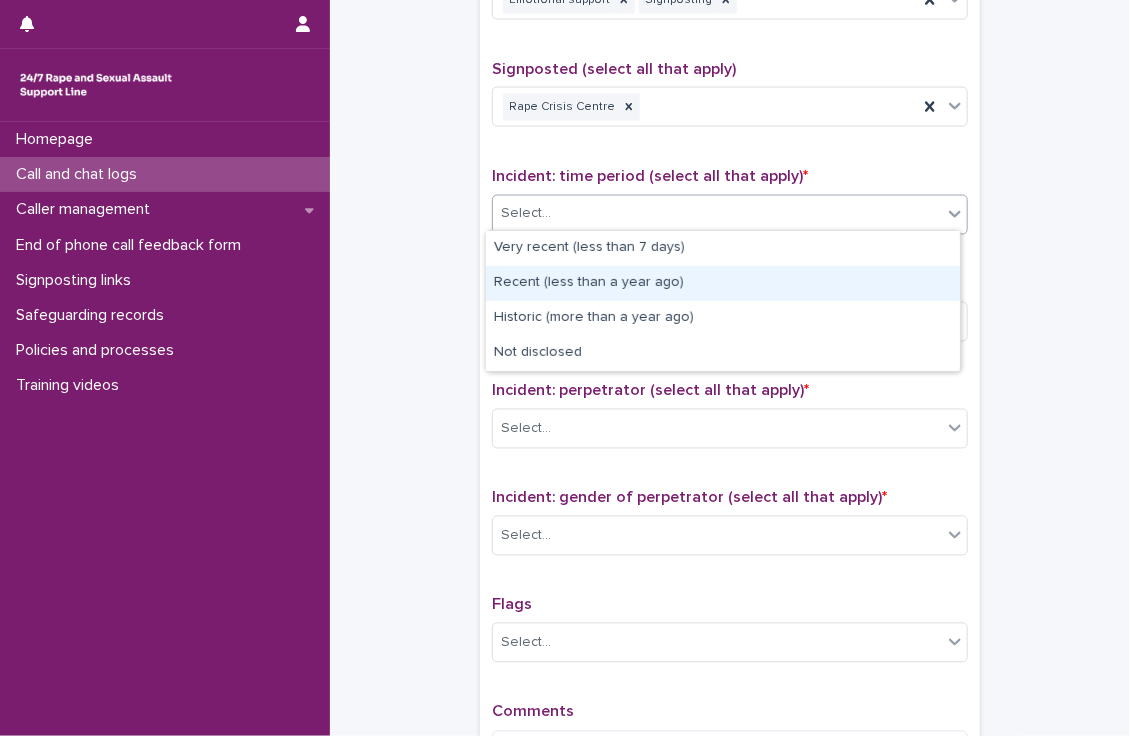 click on "Recent (less than a year ago)" at bounding box center (723, 283) 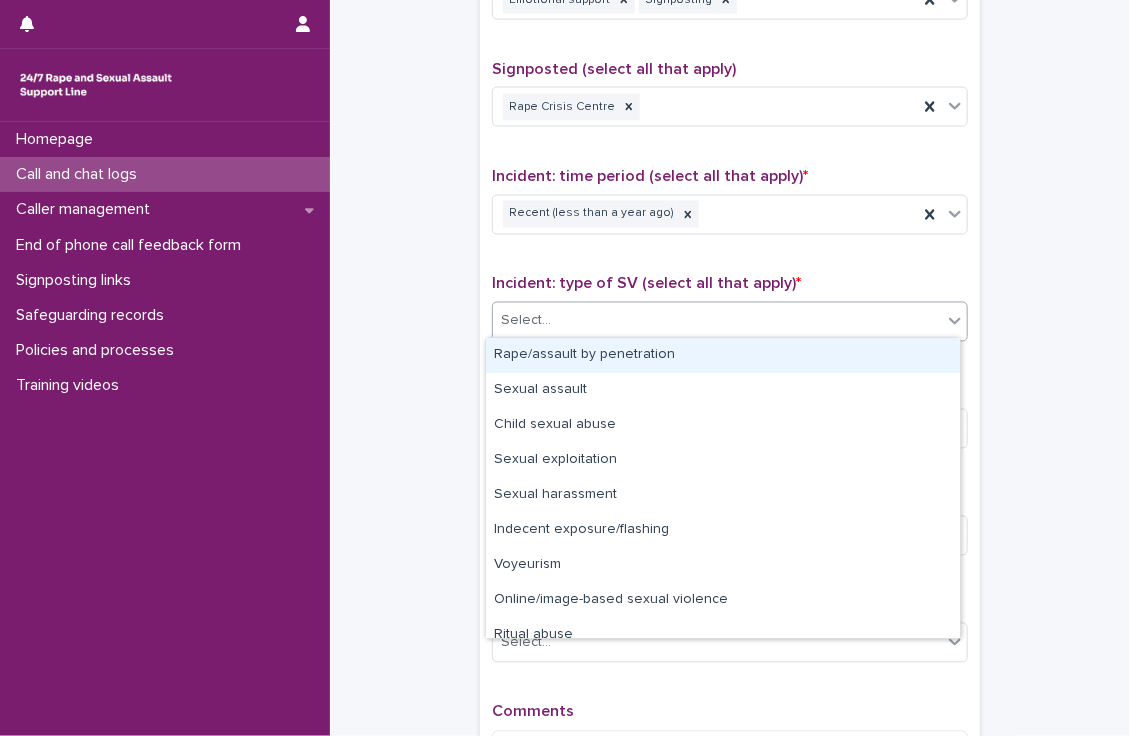 click on "Select..." at bounding box center (717, 321) 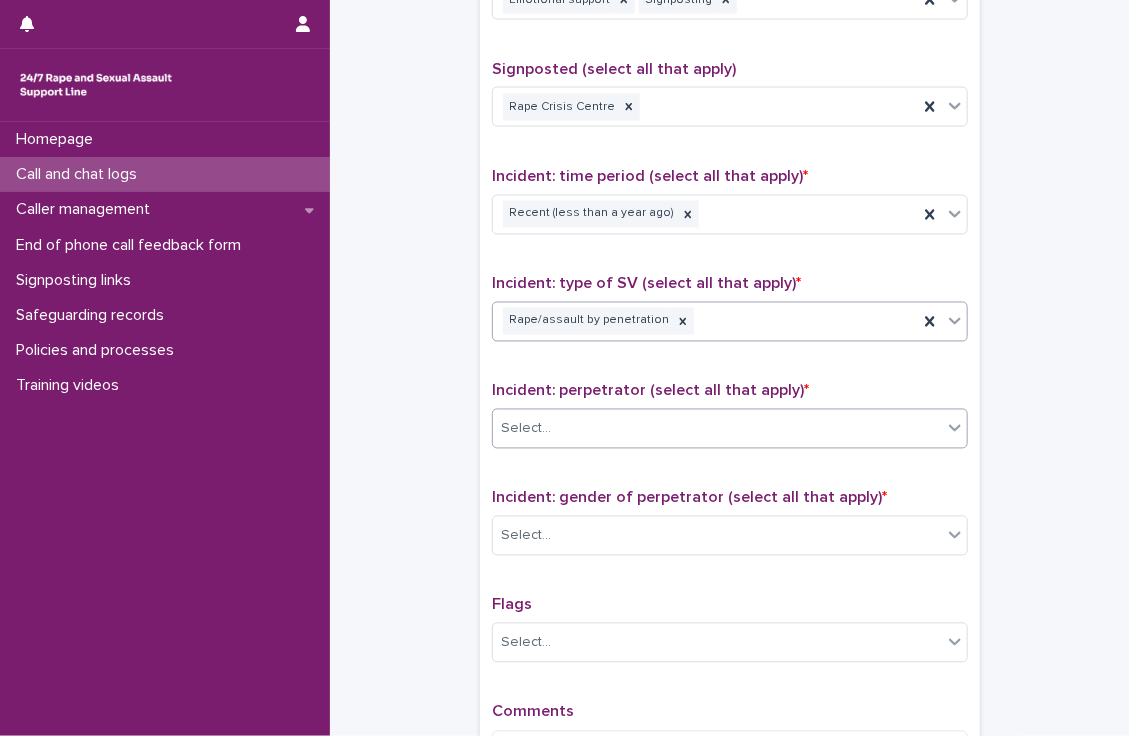 click on "Select..." at bounding box center (717, 429) 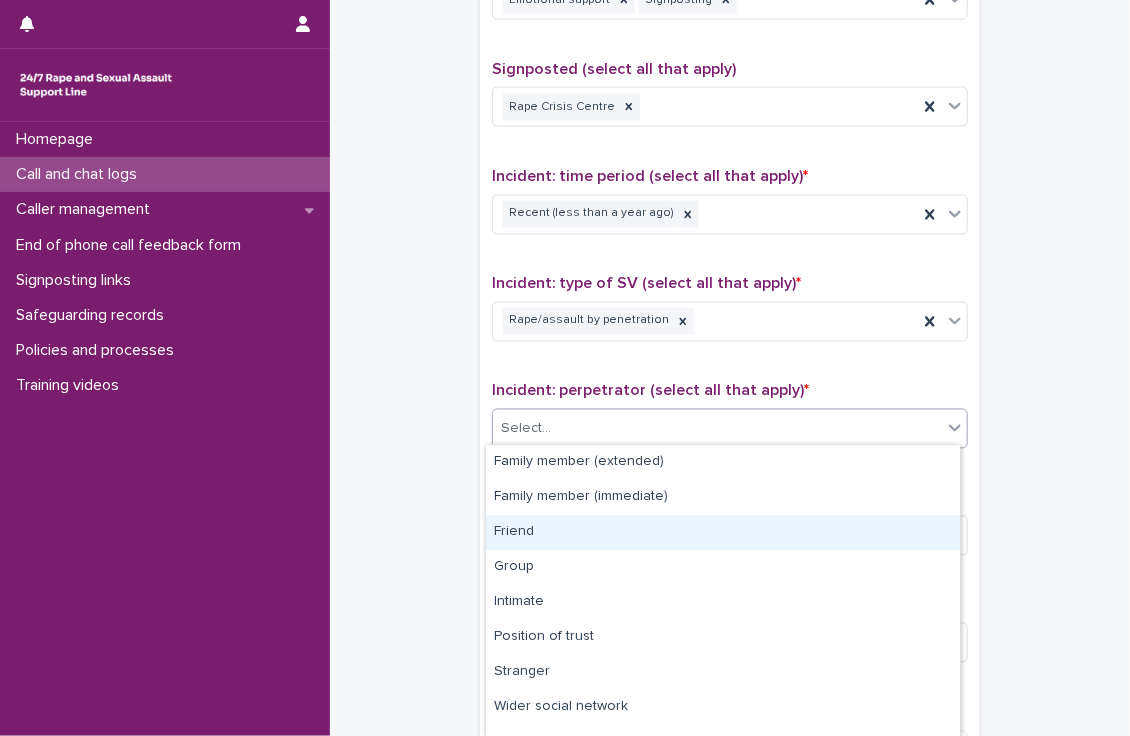 click on "Friend" at bounding box center [723, 532] 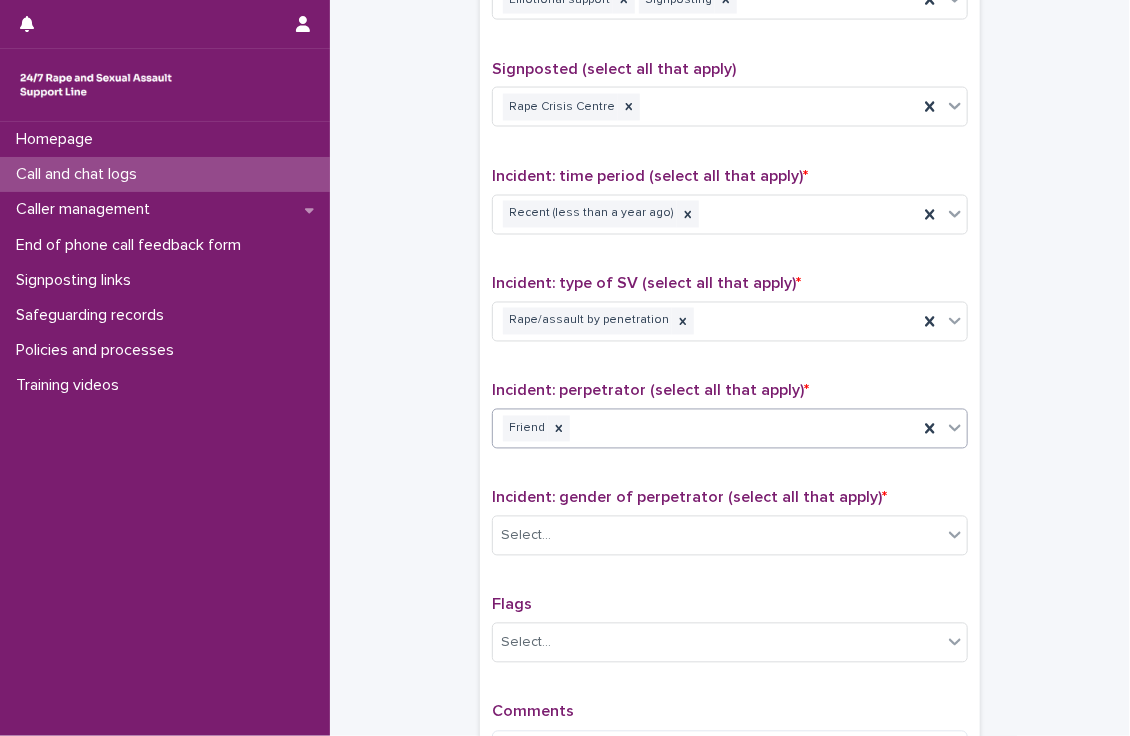 click on "**********" at bounding box center [730, -173] 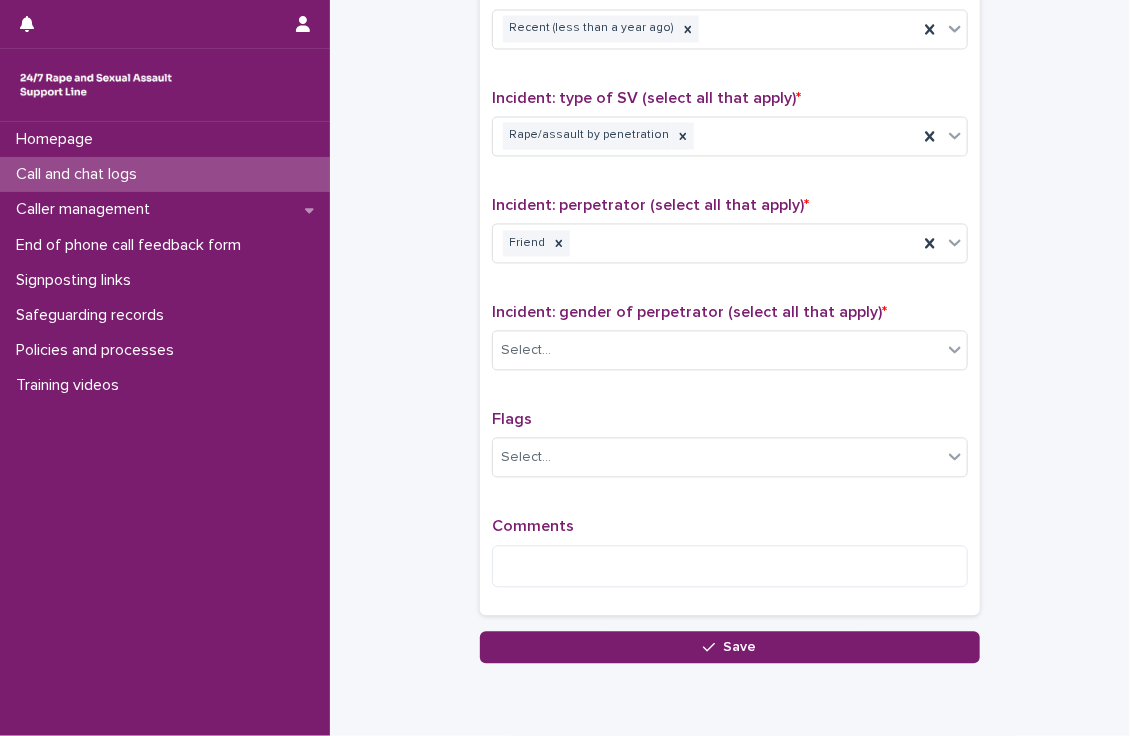 scroll, scrollTop: 1423, scrollLeft: 0, axis: vertical 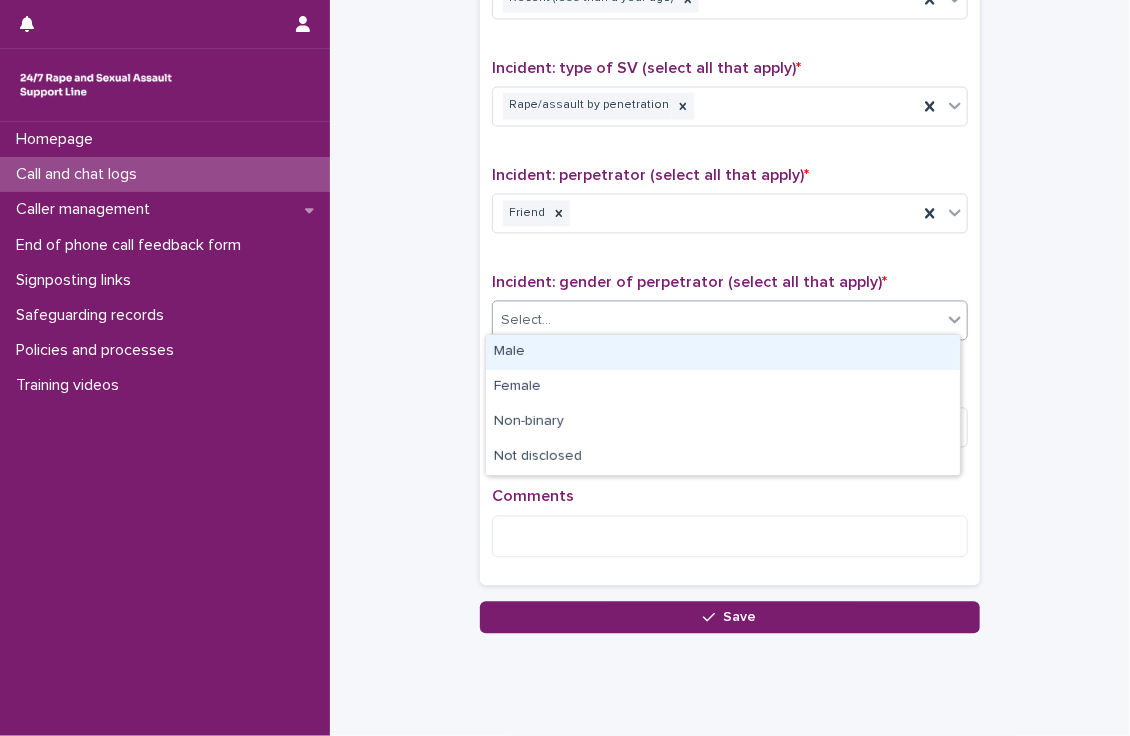 click on "Select..." at bounding box center [717, 320] 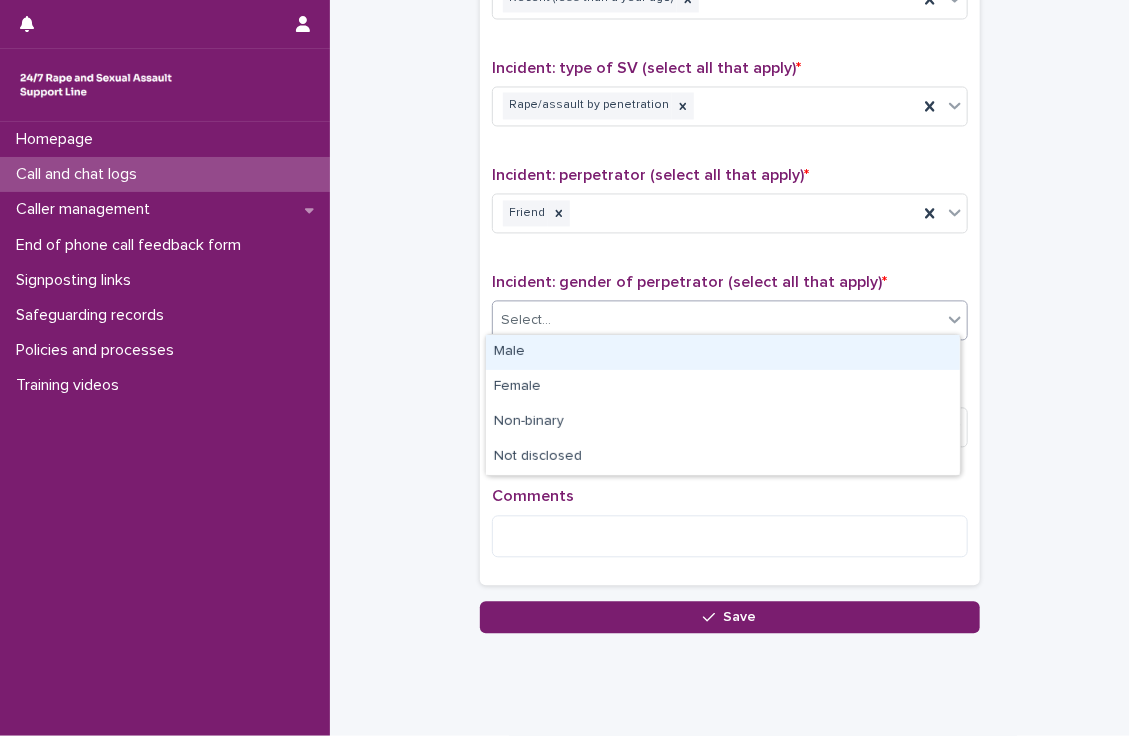 click on "Male" at bounding box center (723, 352) 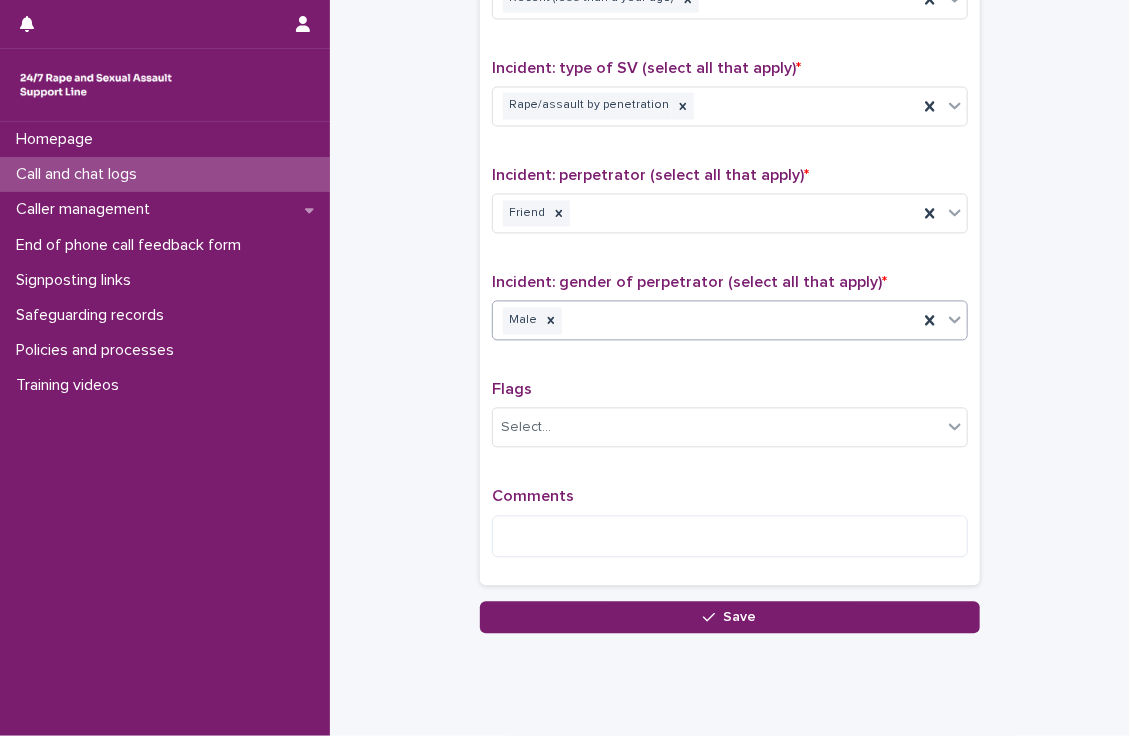 click on "Type of support received (select all that apply) Emotional support Signposting Signposted (select all that apply) Rape Crisis Centre Incident: time period (select all that apply) * Recent (less than a year ago) Incident: type of SV (select all that apply) * Rape/assault by penetration Incident: perpetrator (select all that apply) * Friend Incident: gender of perpetrator (select all that apply) *   option Male, selected.     0 results available. Select is focused ,type to refine list, press Down to open the menu, press left to focus selected values Male Flags Select... Comments" at bounding box center [730, 155] 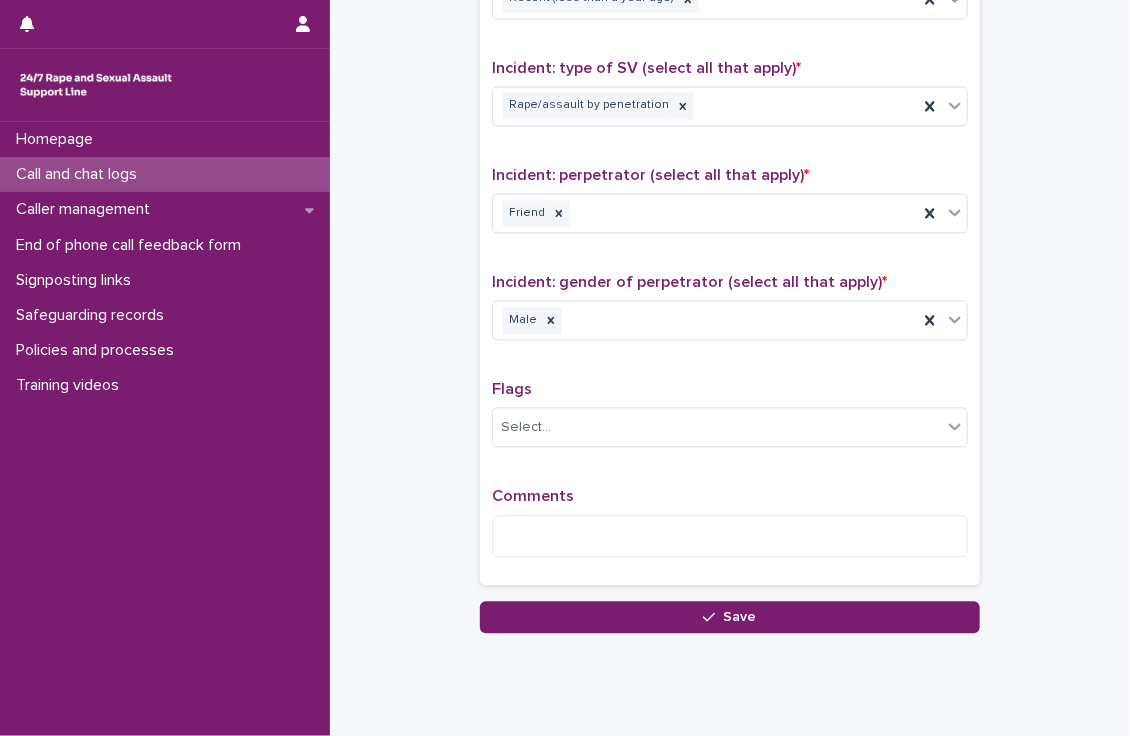 scroll, scrollTop: 1471, scrollLeft: 0, axis: vertical 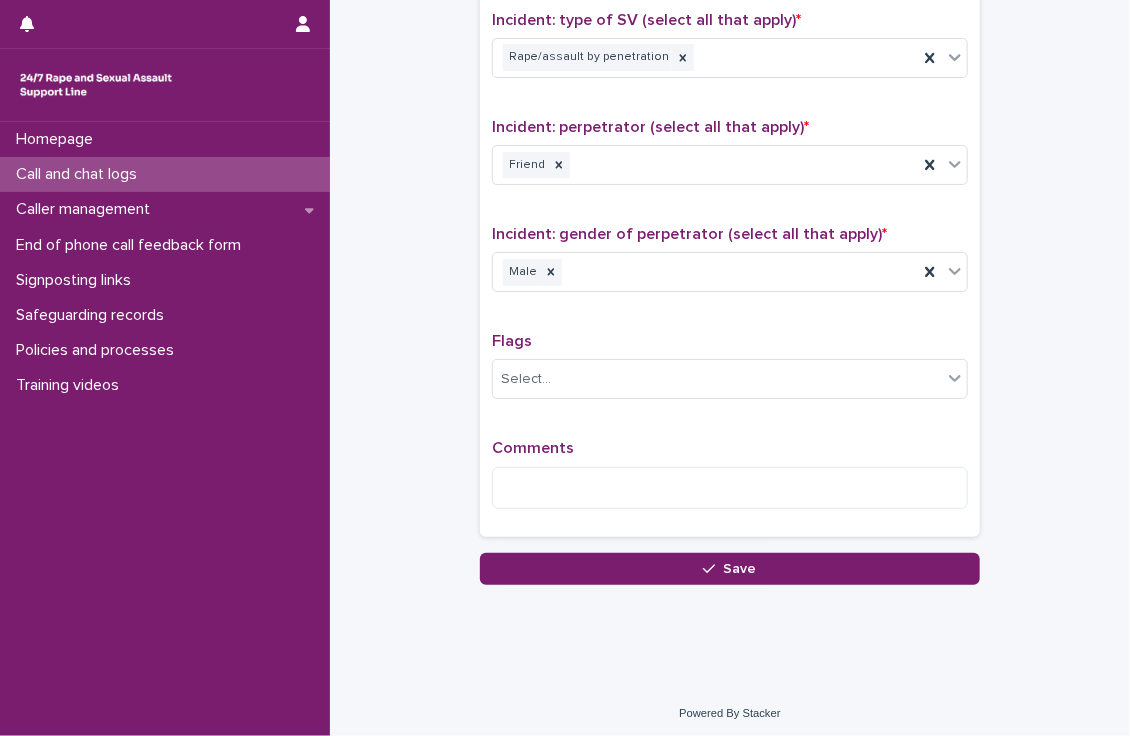 click on "Comments" at bounding box center (730, 482) 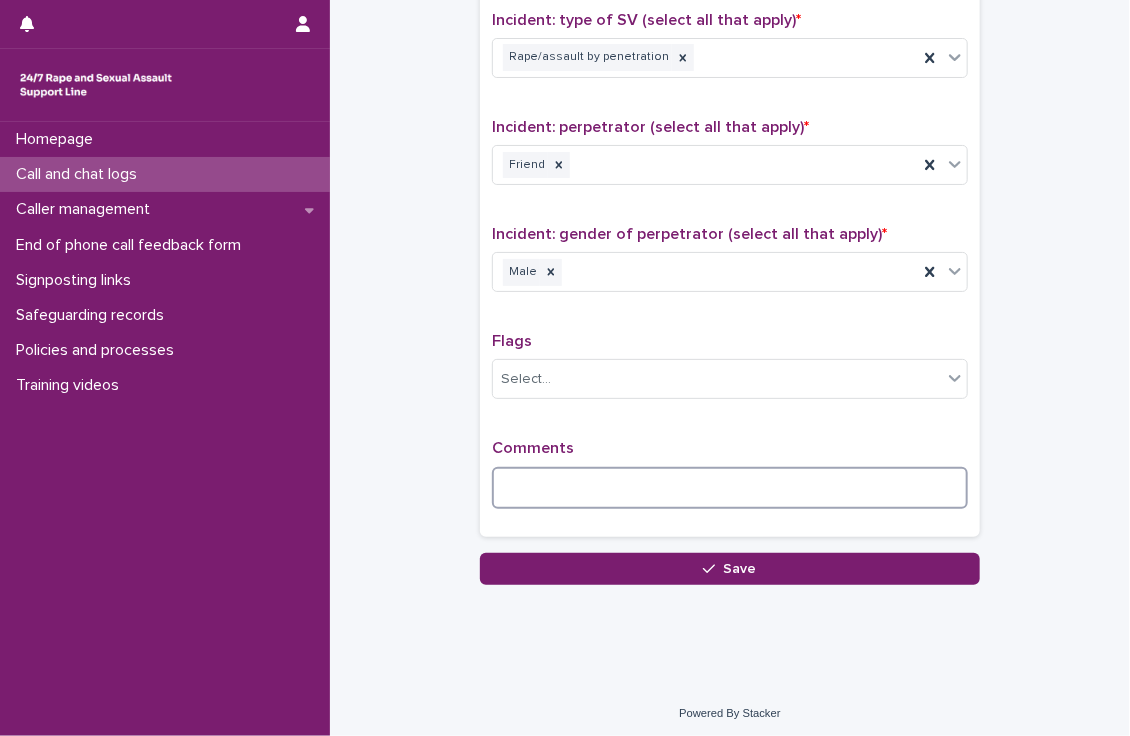 click at bounding box center (730, 488) 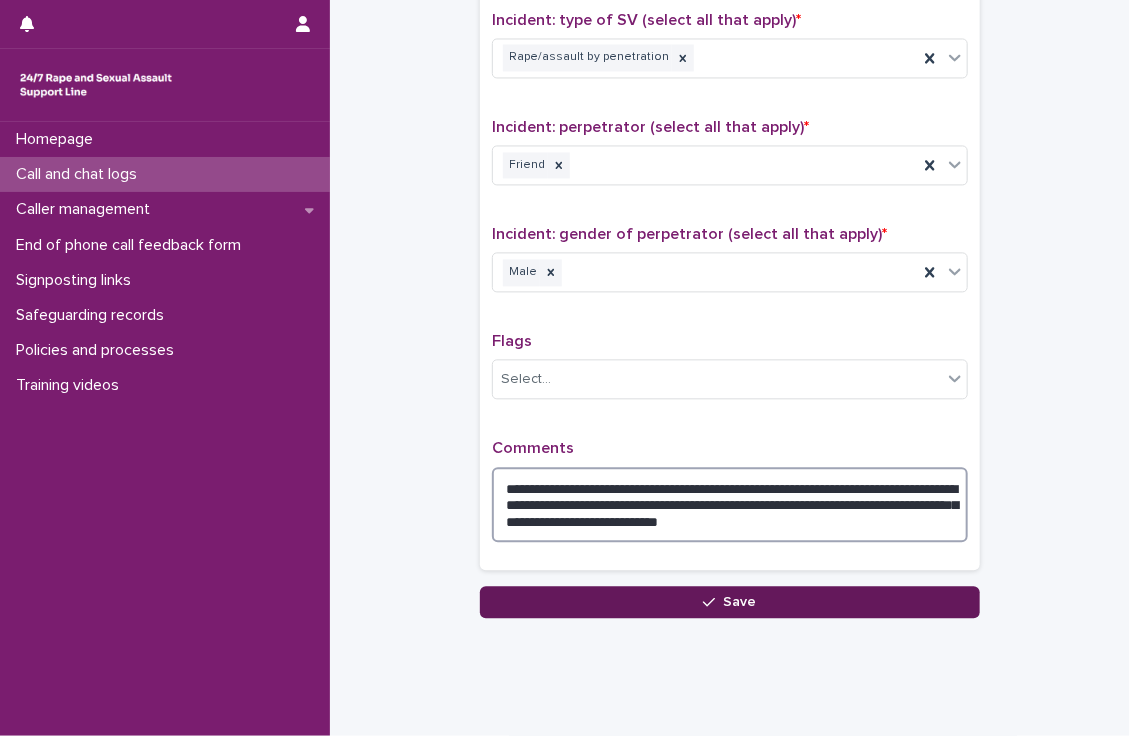type on "**********" 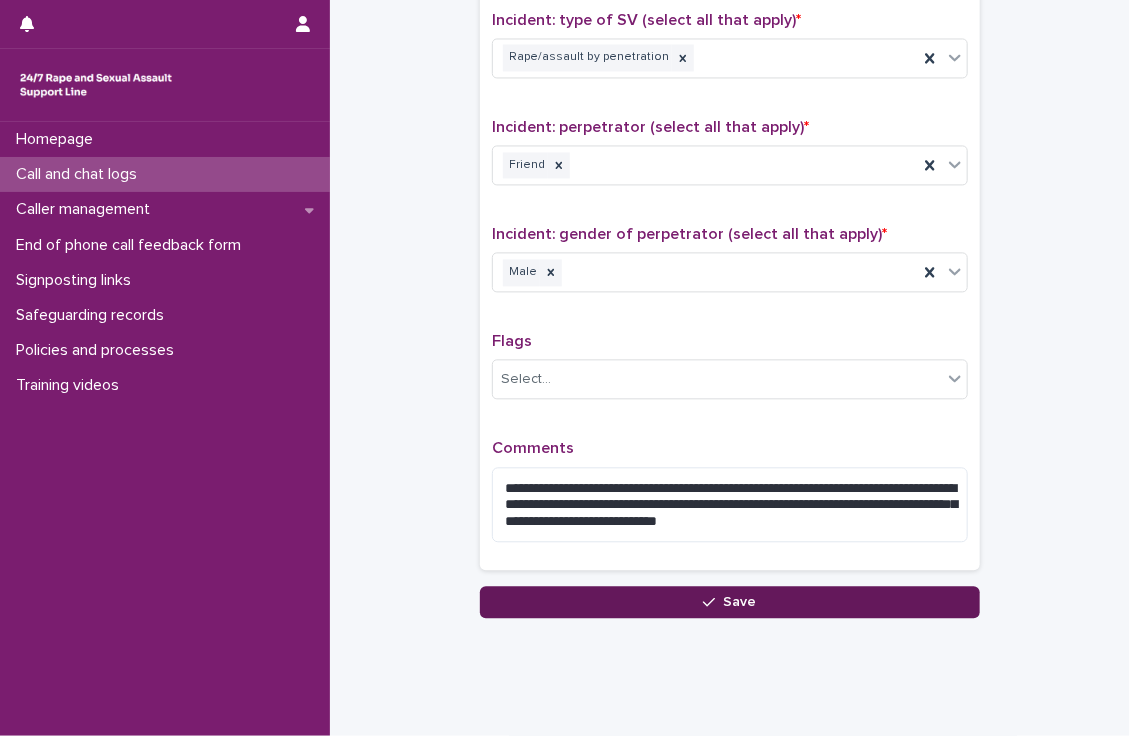 click on "Save" at bounding box center [730, 602] 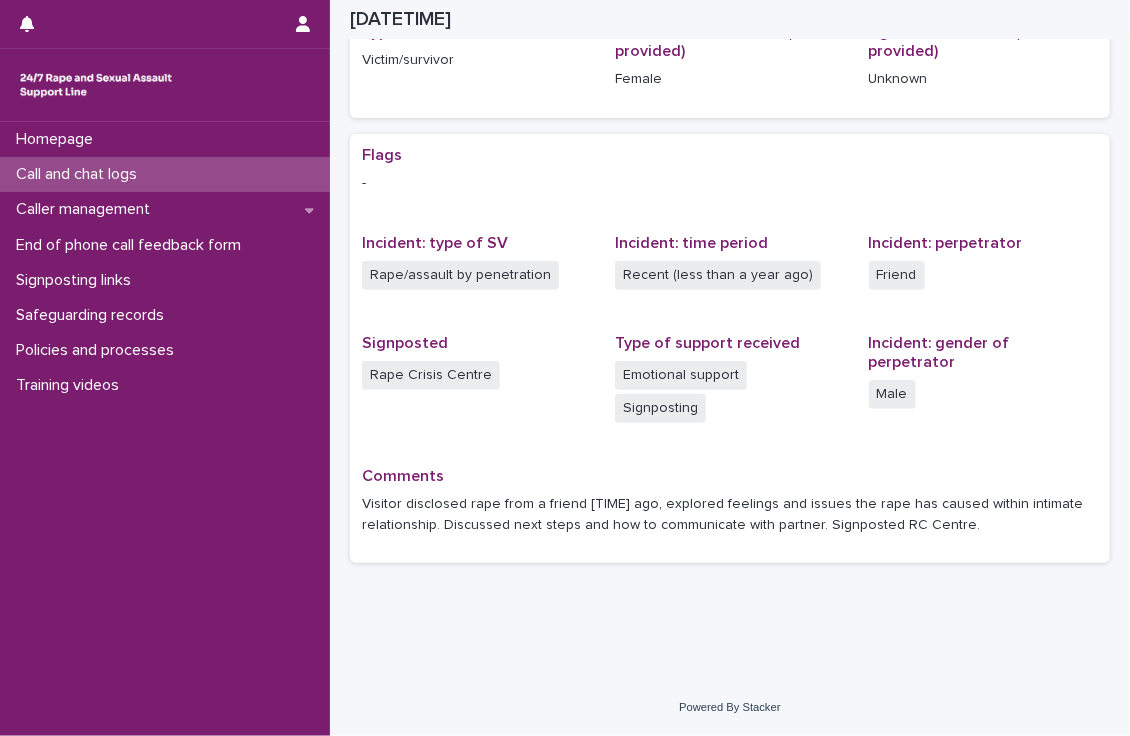 scroll, scrollTop: 268, scrollLeft: 0, axis: vertical 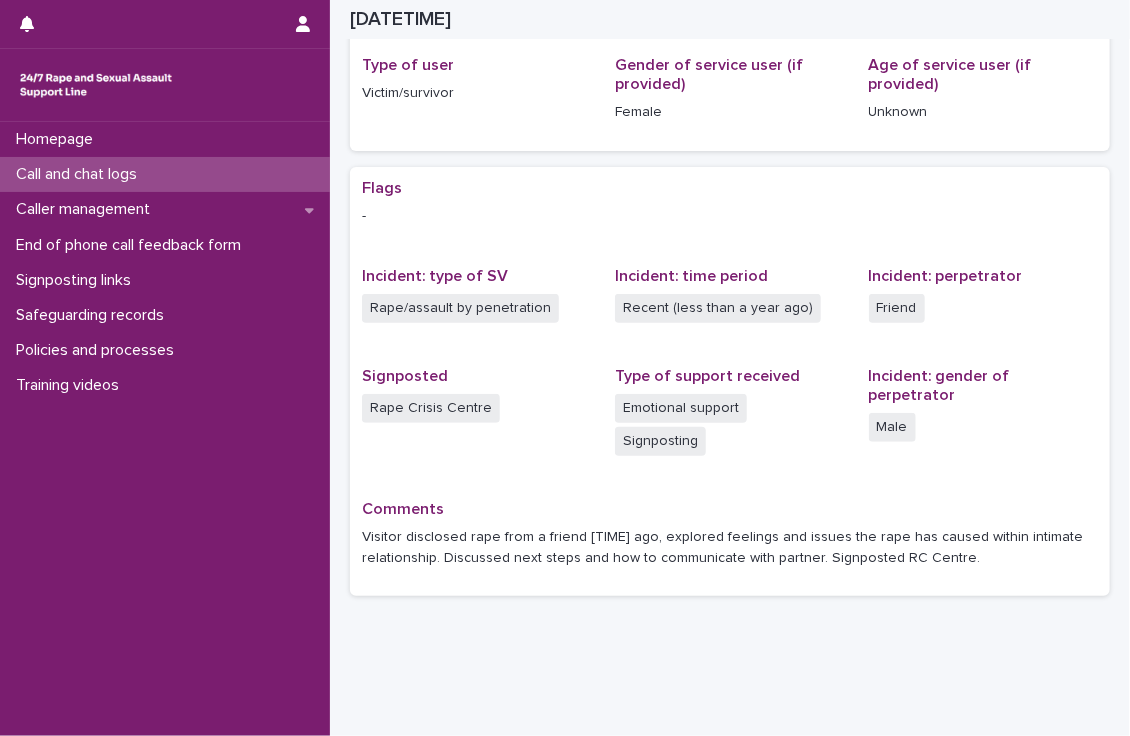 click on "Call and chat logs" at bounding box center [80, 174] 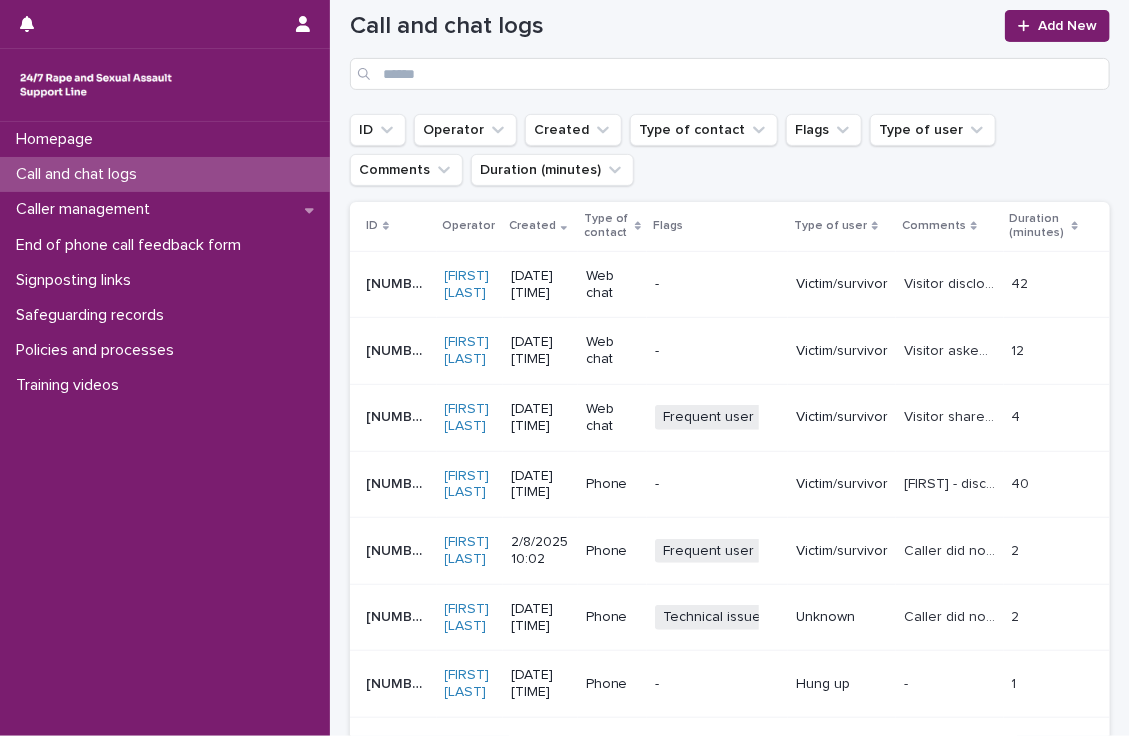 scroll, scrollTop: 199, scrollLeft: 0, axis: vertical 